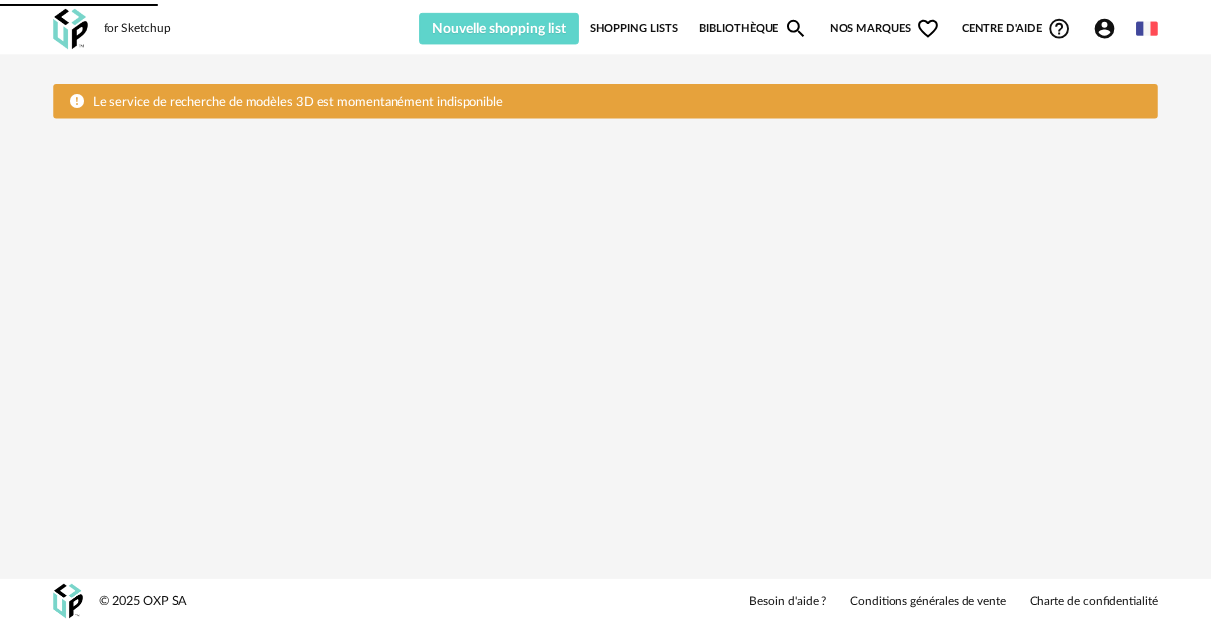 scroll, scrollTop: 0, scrollLeft: 0, axis: both 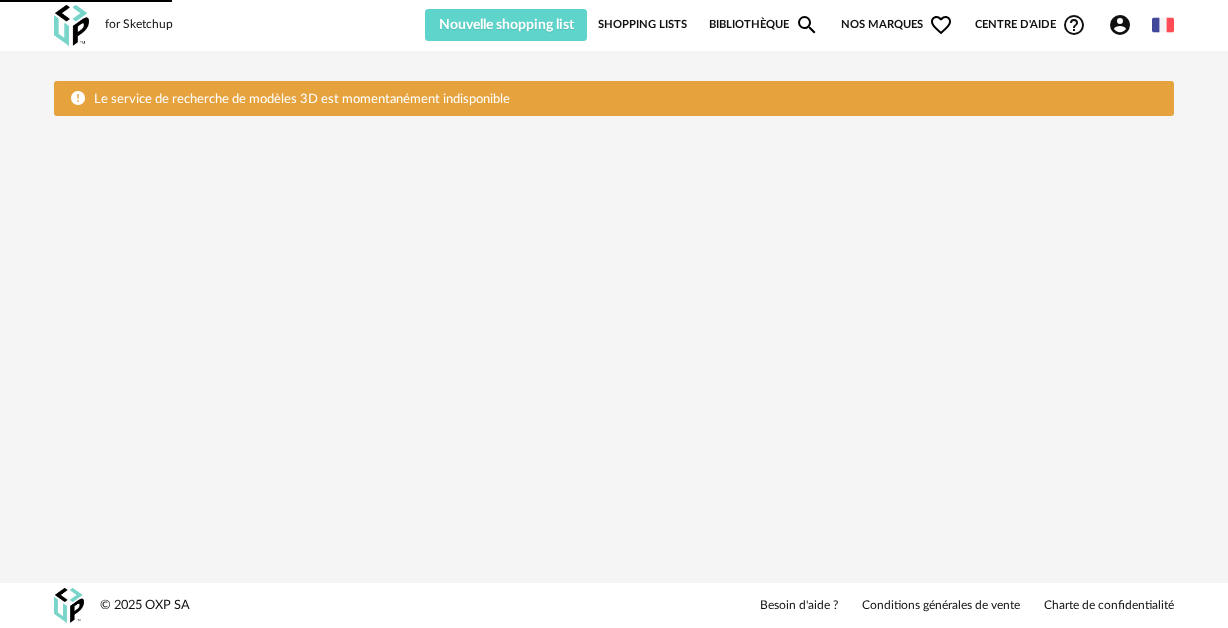 click on "for Sketchup   Nouvelle shopping list
Mettre à jour ma Shopping List
Refresh icon         Shopping Lists   Bibliothèque Magnify icon   Nos marques Heart Outline icon   Toutes les marques   Close icon
Centre d'aide Help Circle Outline icon   Tutos vidéos   Lire la FAQ   Contacter le support   Account Circle icon   Compte   Connecté en tant que   charlene Saniel   Modifier mon profil   Ma bibliothèque perso   Mes 3D IA Creation icon   Nouveautés de la plateforme       Déconnexion
English
Menu icon       Le service de recherche de modèles 3D est momentanément indisponible     © 2025 OXP SA   Besoin d'aide ?   Conditions générales de vente   Charte de confidentialité     Êtes-vous sûr de vouloir rescanner la scène ? Annuler   Enregistrer et lancer le scan" at bounding box center [614, 314] 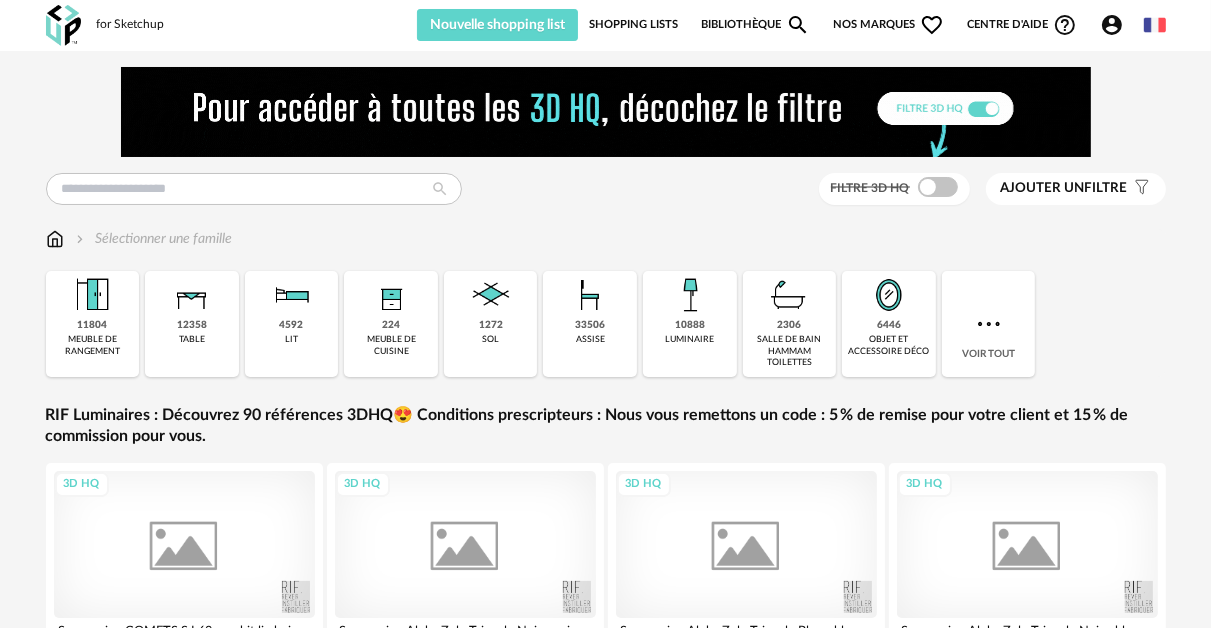 click at bounding box center [606, 112] 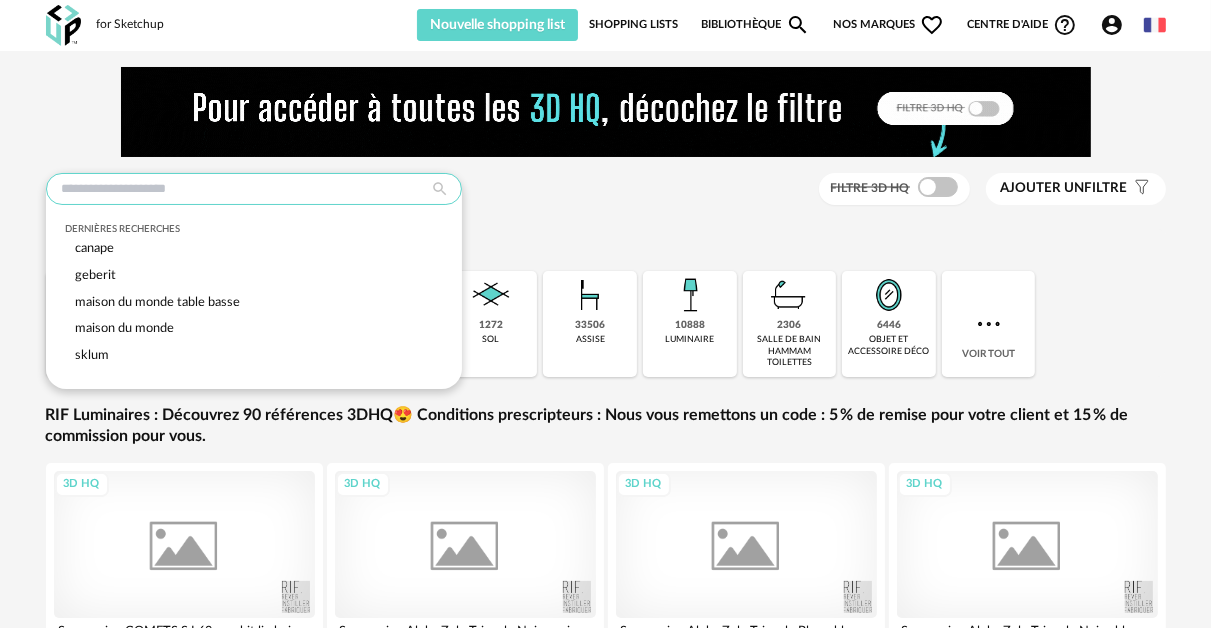 click at bounding box center [254, 189] 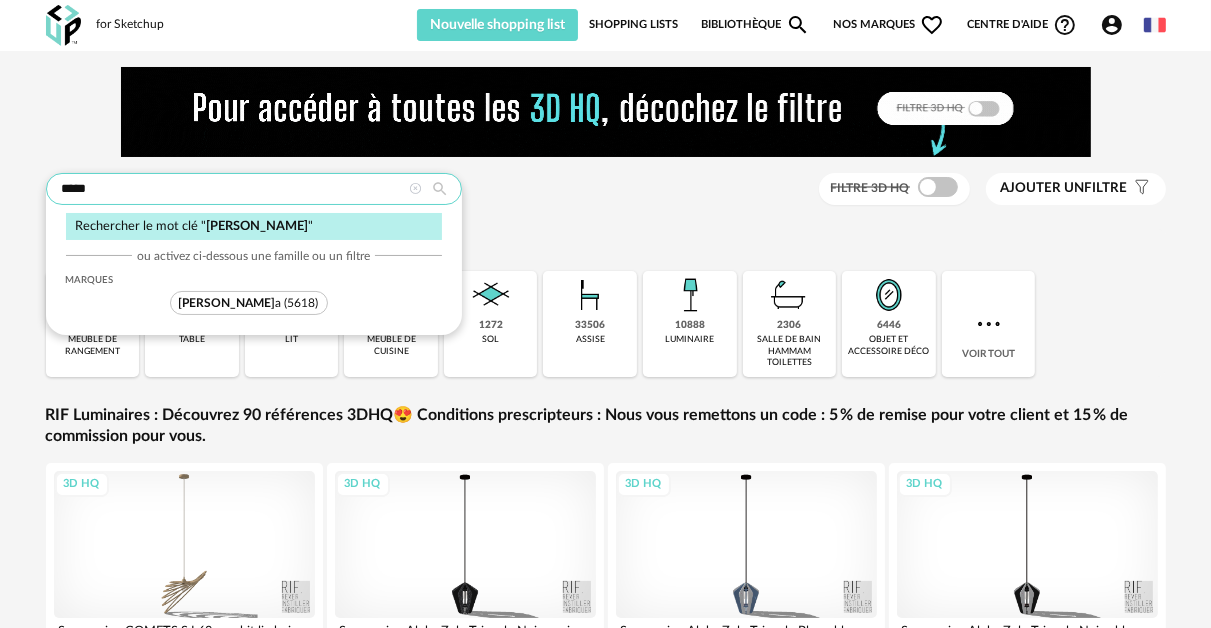 type on "******" 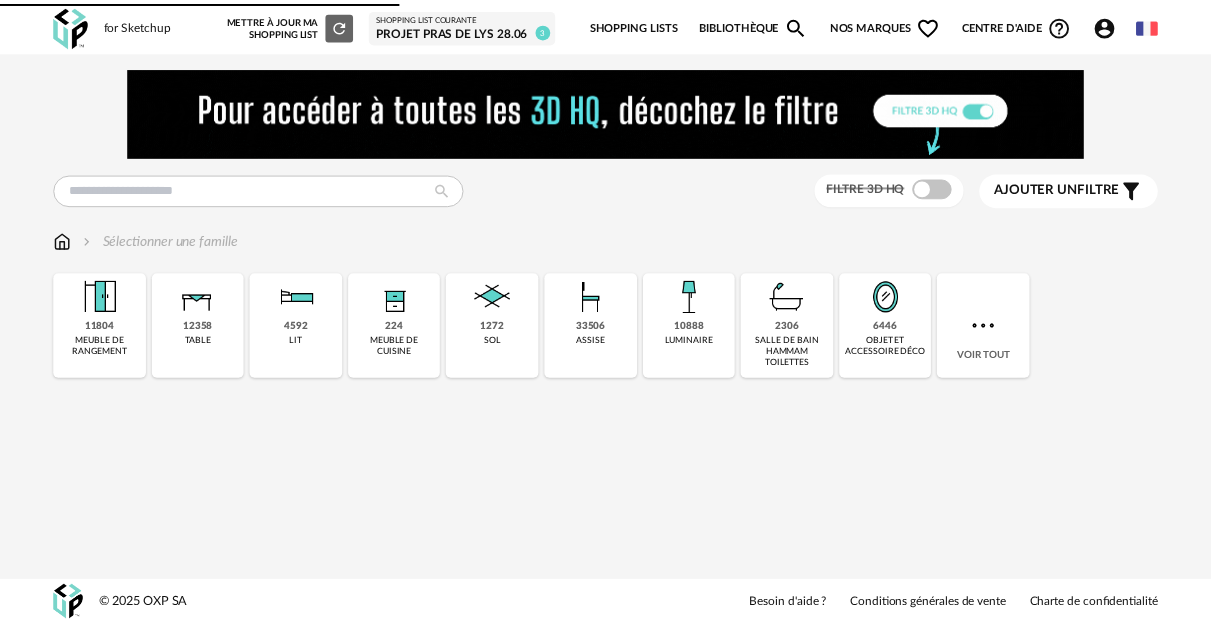 scroll, scrollTop: 0, scrollLeft: 0, axis: both 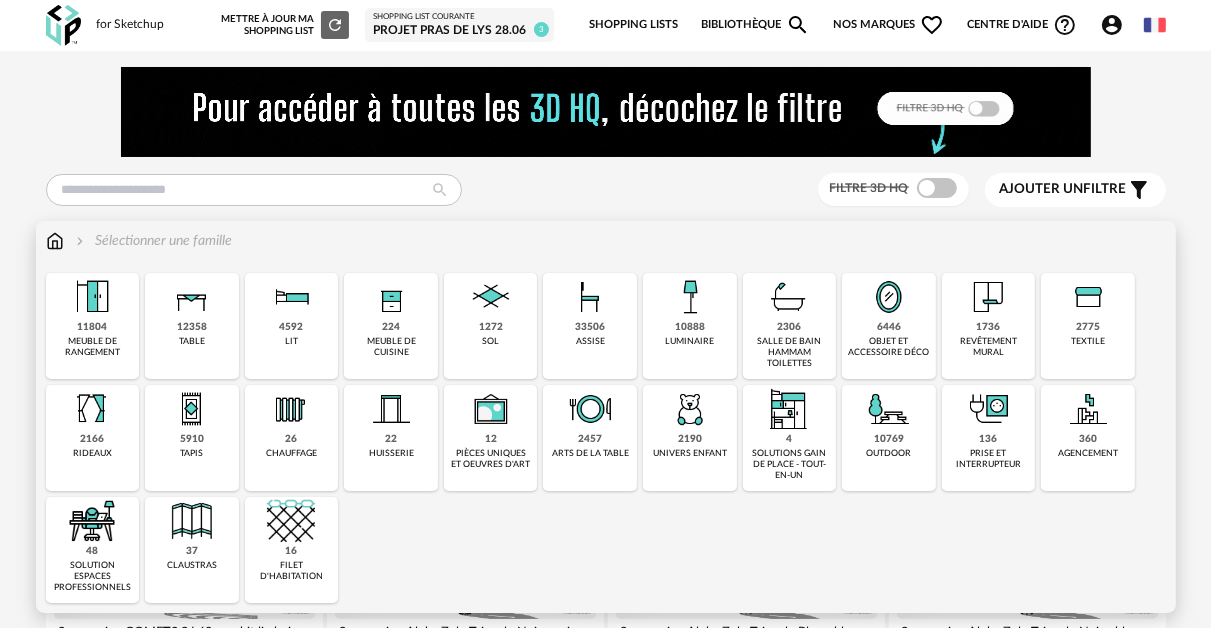 click on "10888" at bounding box center (690, 327) 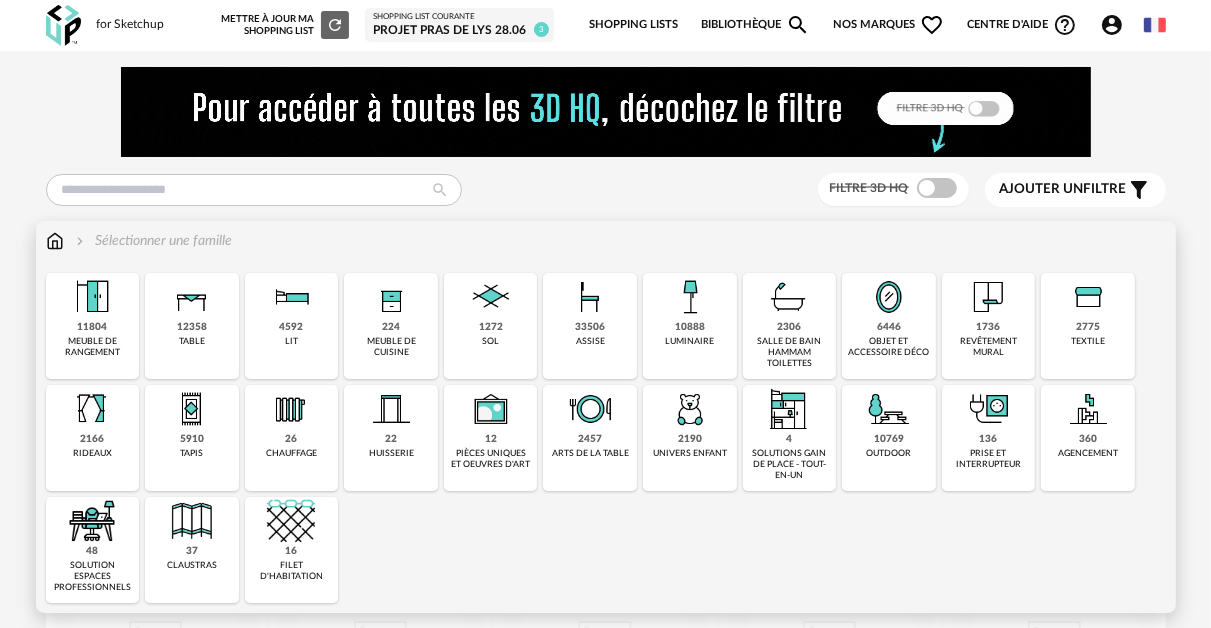 click at bounding box center [690, 297] 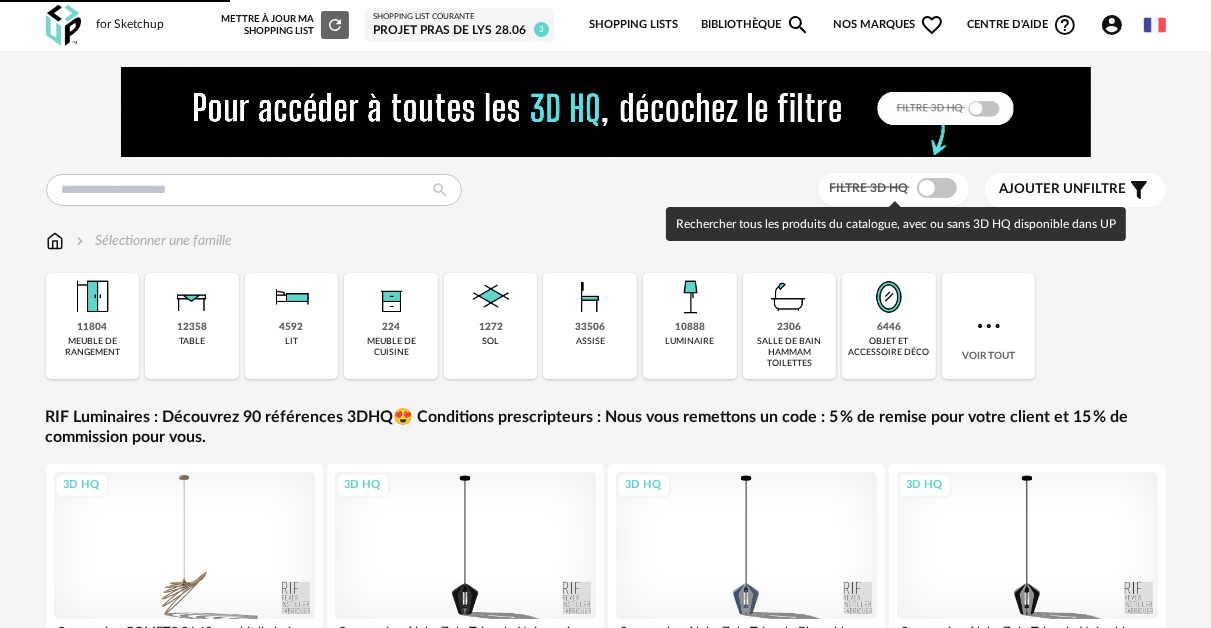 click at bounding box center (937, 188) 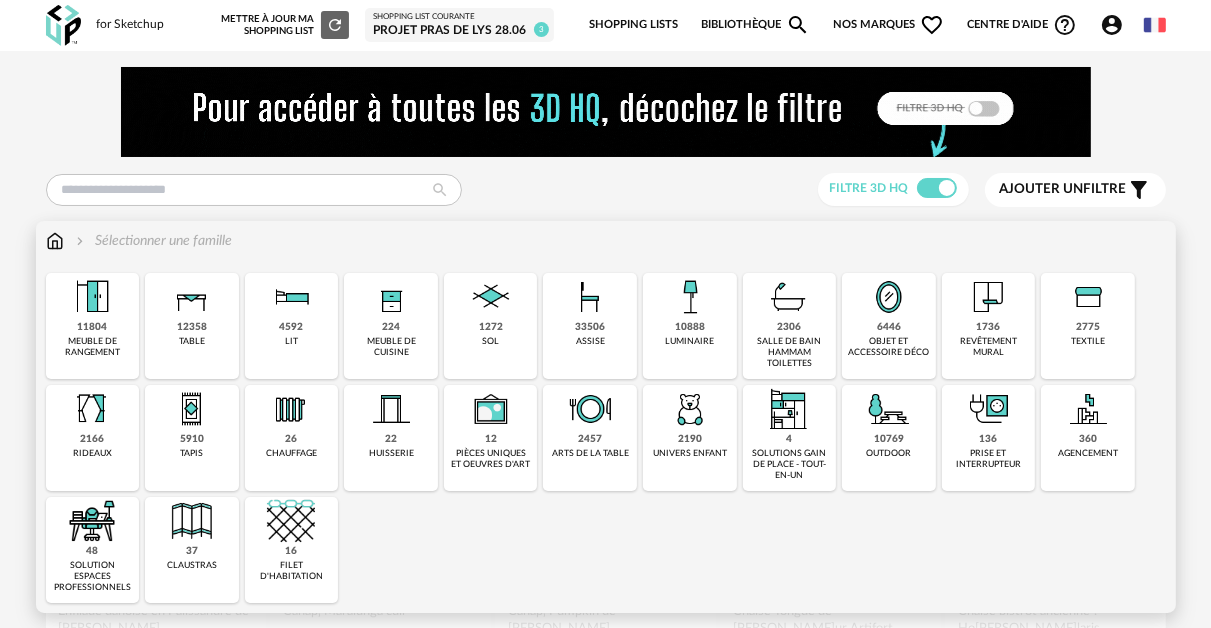 click at bounding box center (690, 297) 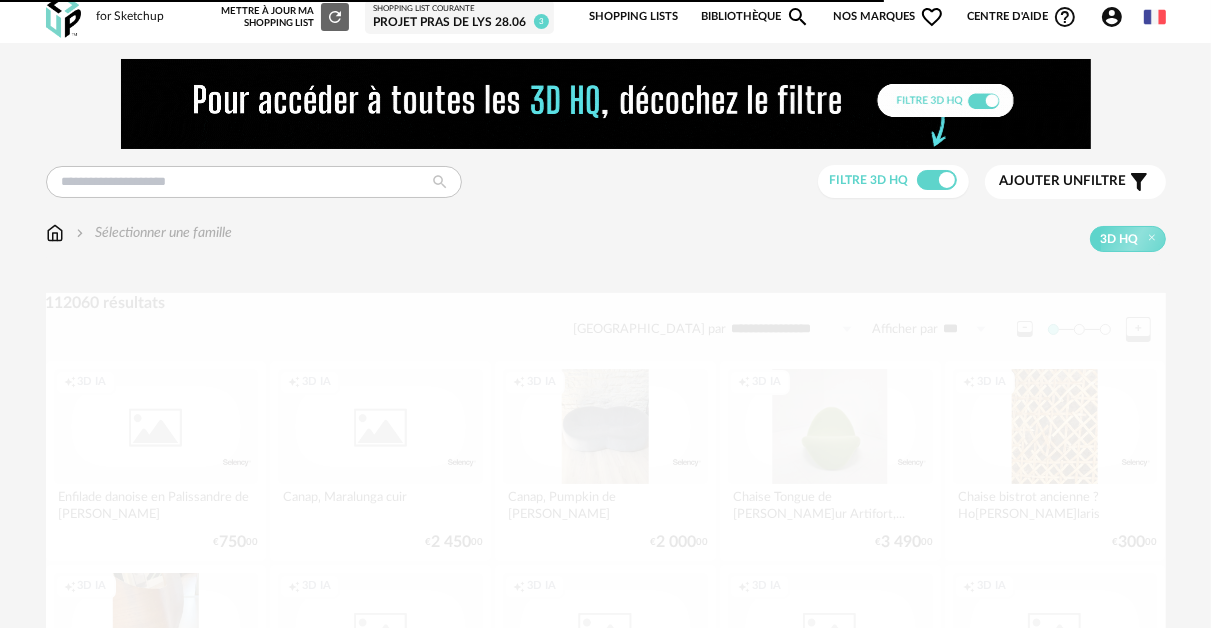 scroll, scrollTop: 0, scrollLeft: 0, axis: both 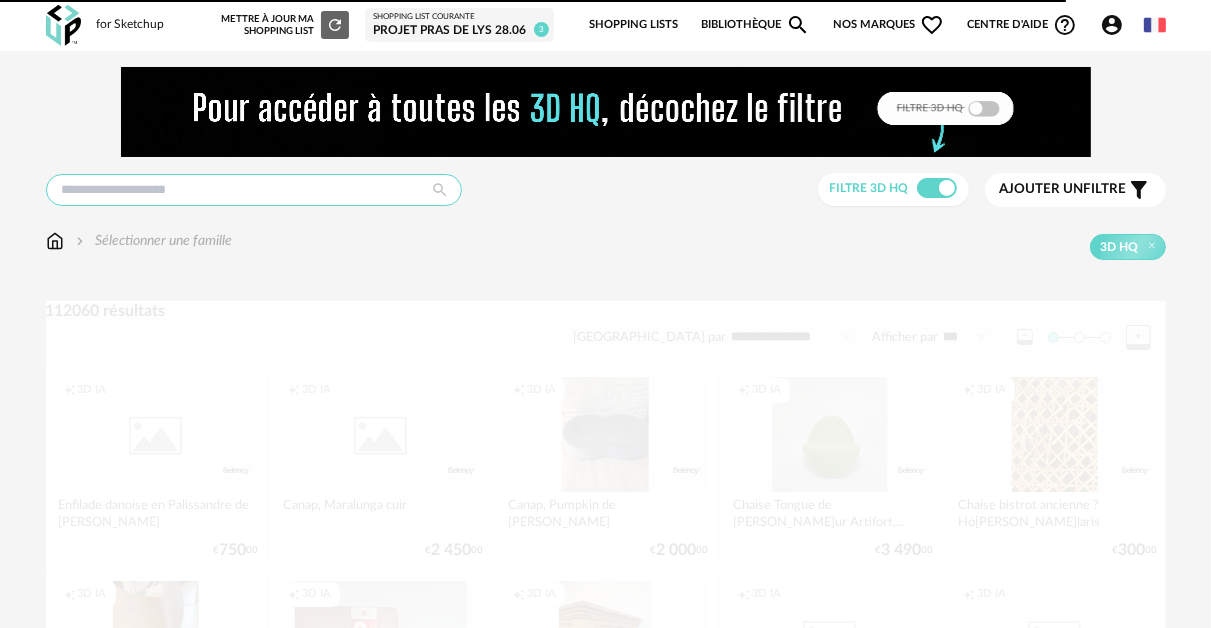click at bounding box center (254, 190) 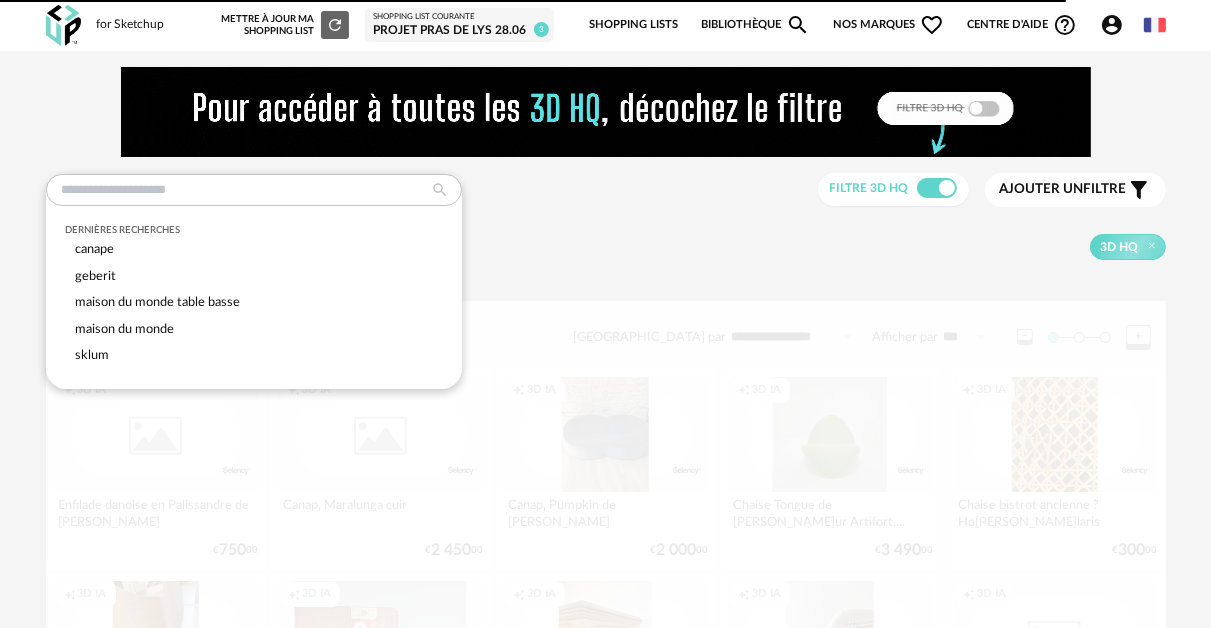 click on "Sélectionner une famille
3D HQ" at bounding box center [606, 252] 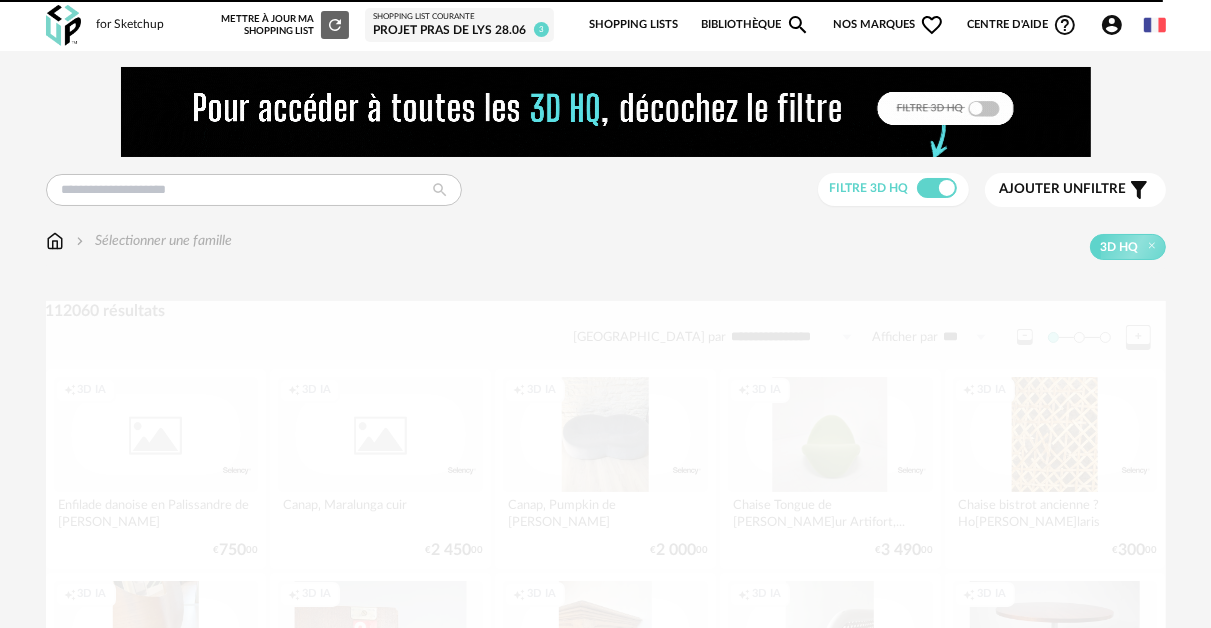 click on "**********" at bounding box center [606, 2300] 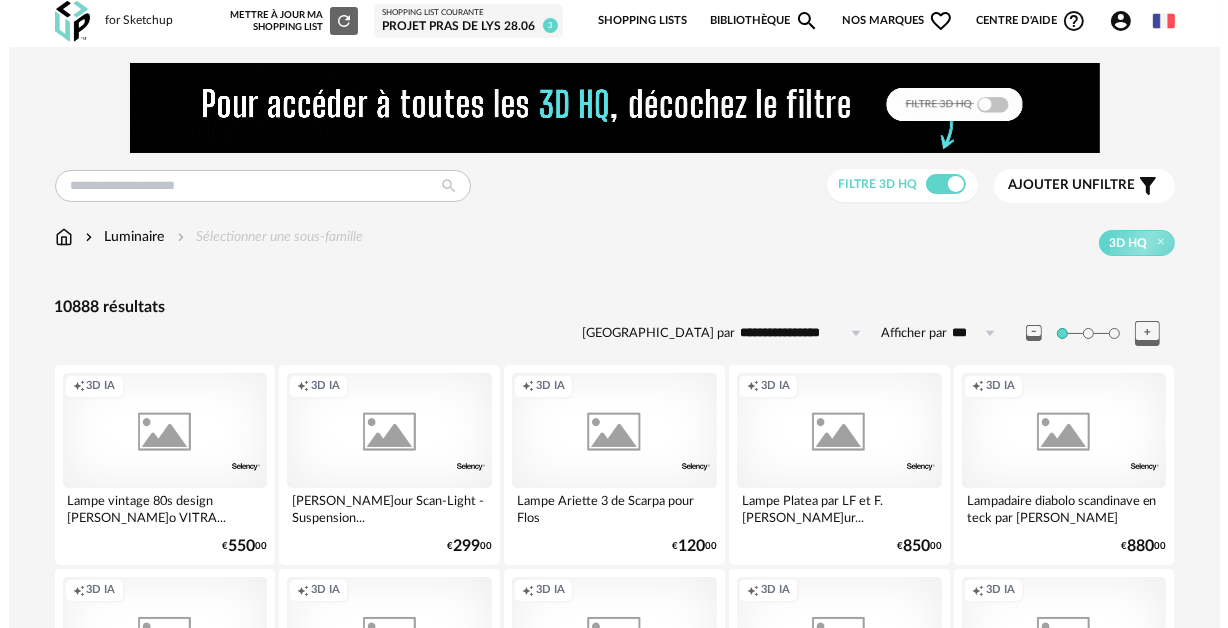 scroll, scrollTop: 0, scrollLeft: 0, axis: both 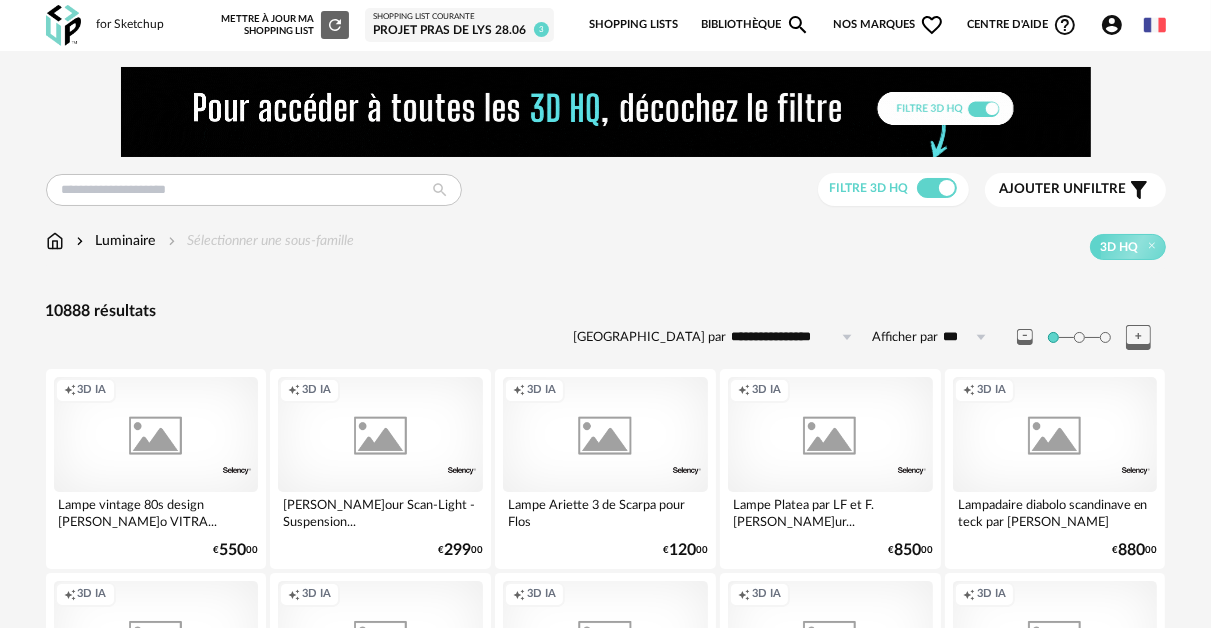 click on "Filter icon" 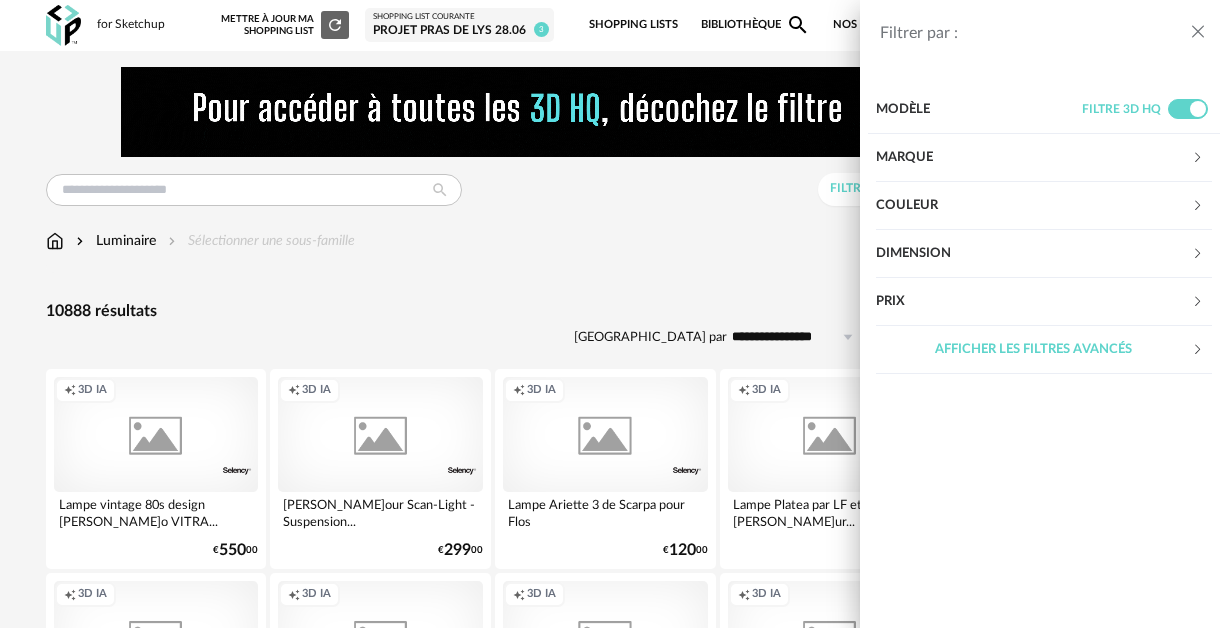 click on "Filtrer par :   Modèle
Filtre 3D HQ
Marque
&tradition
145
101 Copenhagen
2
366 Concept
0
AMPM
194
AYTM
37
Acte DECO
0
Airborne Design
0
Alinea
314     Arrow Right icon
Afficher toutes les marques
Toutes les marques   Close icon
Couleur
noir
2035
acier
34
beige
18
blanc
1946
gris
633
brun
1746
jaune
200
orange
191
rouge
266
rose
112
violet
52
bleu
315
vert
406
transparent
245
argenté
529
doré - laiton
994
bois
131
multicolore
147
Dimension
Hauteur    *** 0% 10% 20% 30% 40% 50% 60% 70% 80% 90% 100%     **" at bounding box center (614, 314) 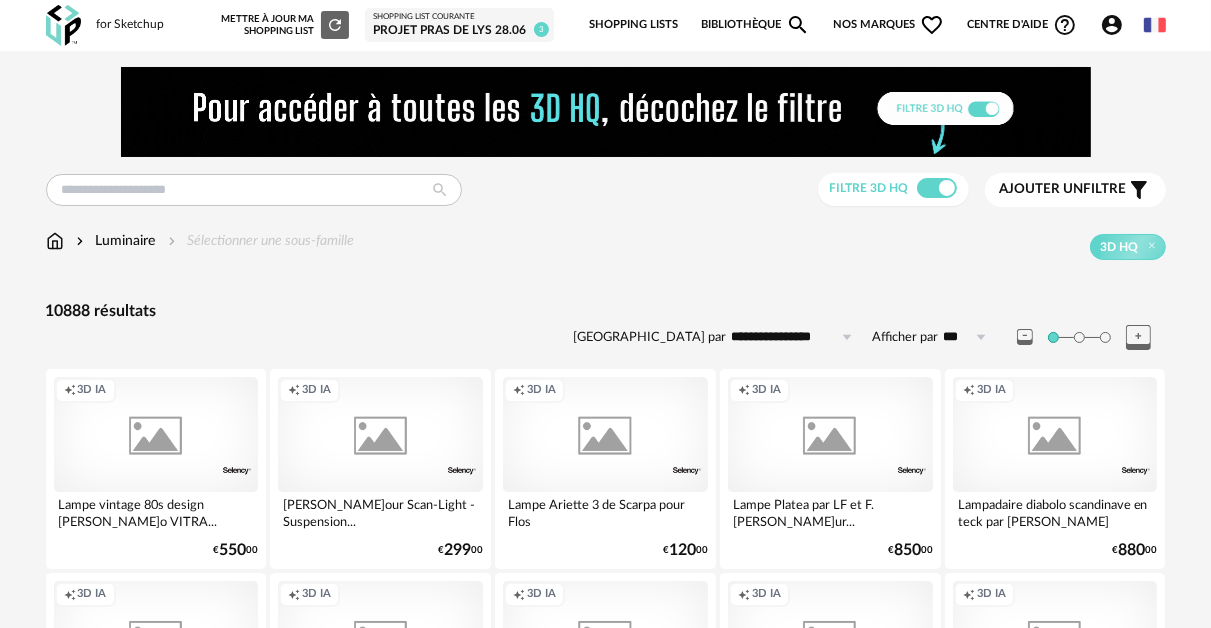 click on "Ajouter un  filtre s   Filter icon" at bounding box center (1075, 190) 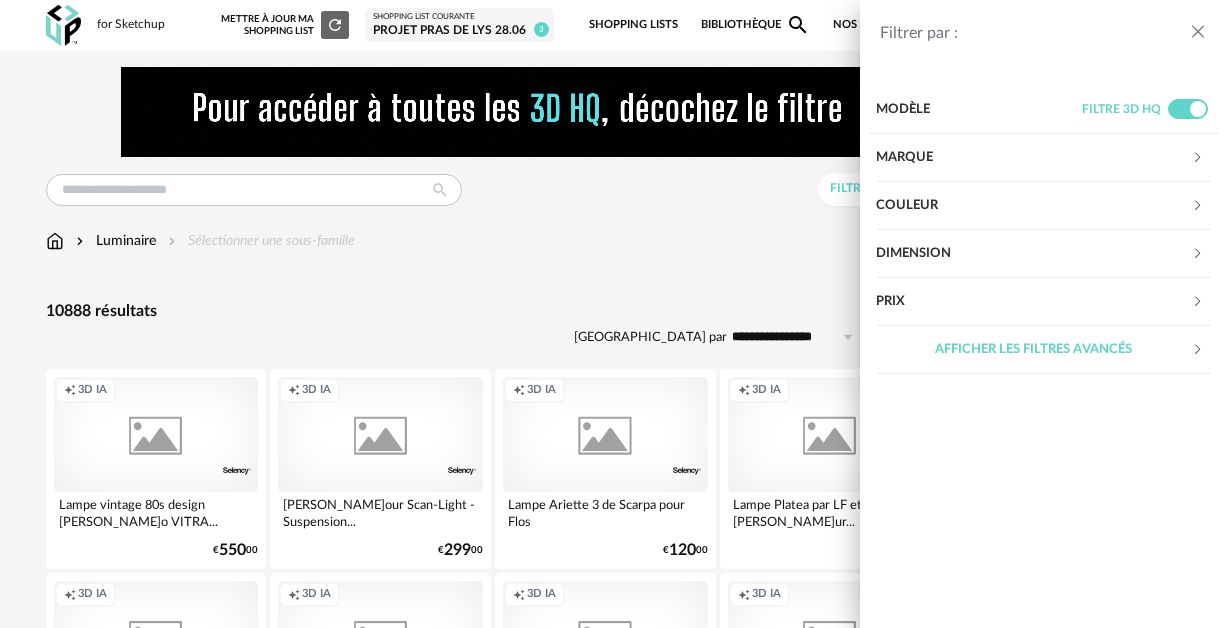 click on "Marque" at bounding box center [1033, 158] 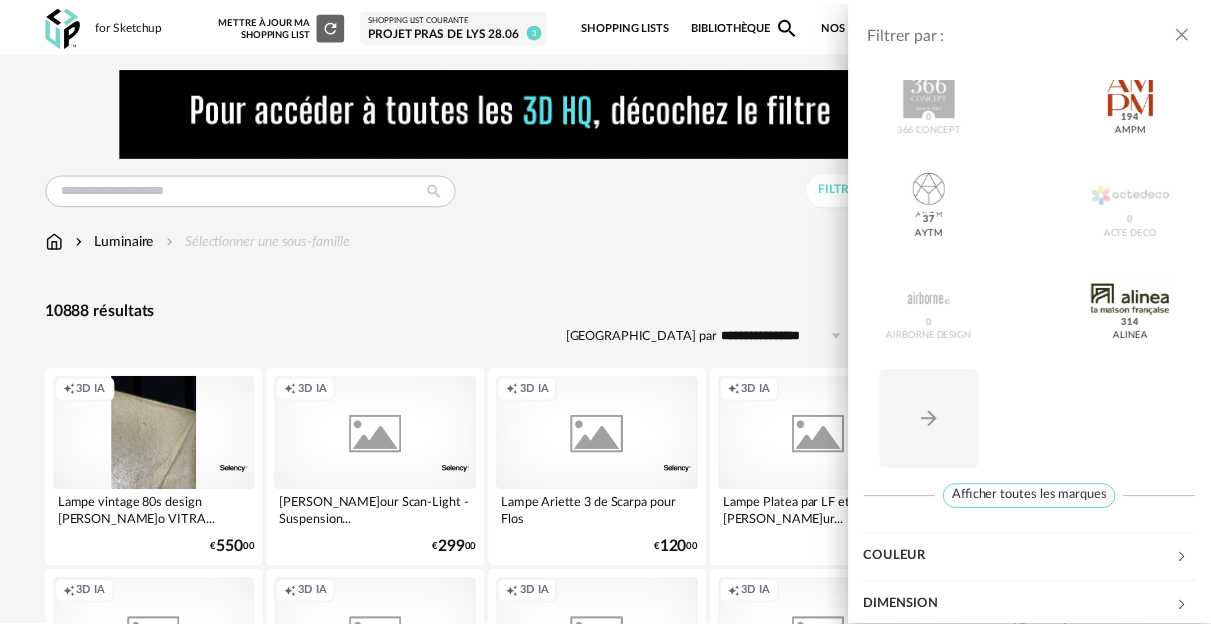 scroll, scrollTop: 300, scrollLeft: 0, axis: vertical 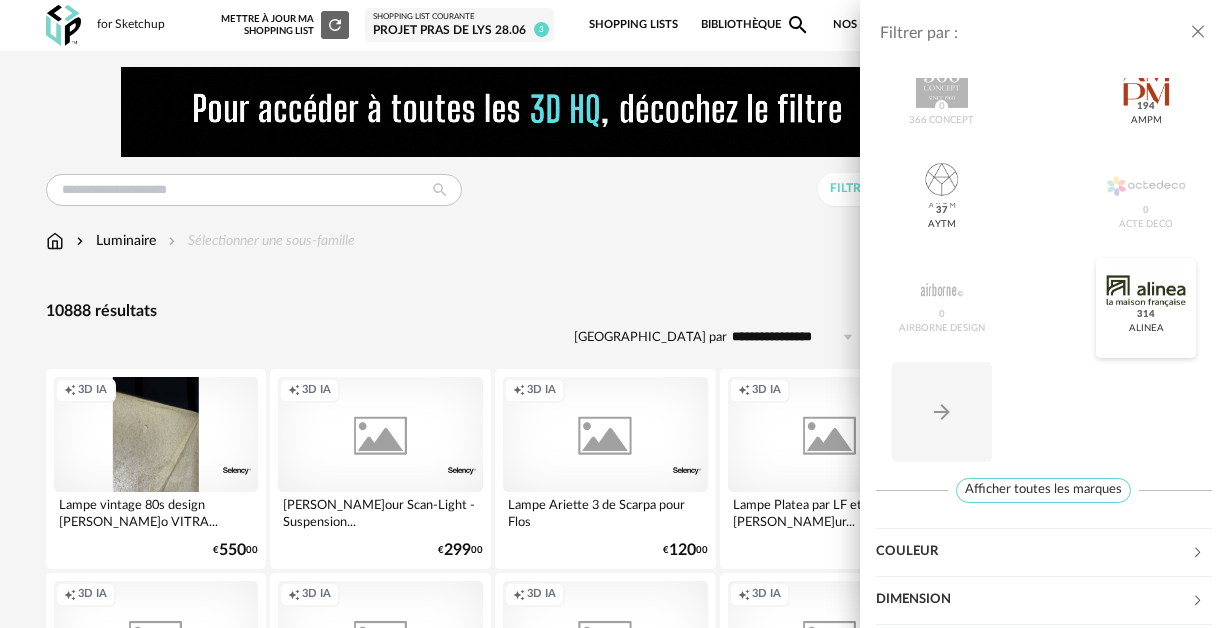 click on "314" at bounding box center [1146, 315] 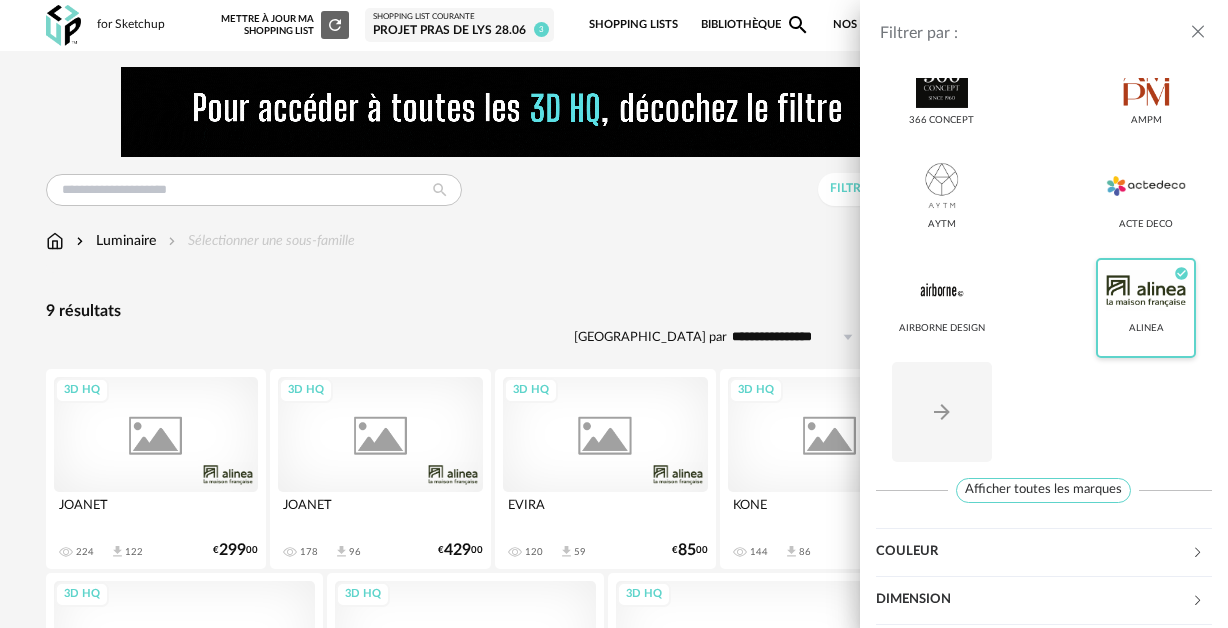 click on "Filtrer par :   Modèle
Filtre 3D HQ
Marque
&tradition
101 [GEOGRAPHIC_DATA]
366 Concept
AMPM
AYTM
Acte DECO
Airborne Design
Alinea
Check Circle icon   Arrow Right icon
Afficher toutes les marques
Toutes les marques   Close icon
Alinea
Couleur
noir
2
acier
0
beige
0
blanc
0
gris
0
brun
6
jaune
0
orange
0
rouge
0
rose
0
violet
0
bleu
0
vert
0
transparent
0
argenté
0
doré - laiton
0
bois
1
multicolore
0
Dimension
Hauteur    *** 0% 10% 20% 30% 40% 50% 60% 70% 80% 90% 100%     ** 0% 10% 20% 30% 40%" at bounding box center (614, 314) 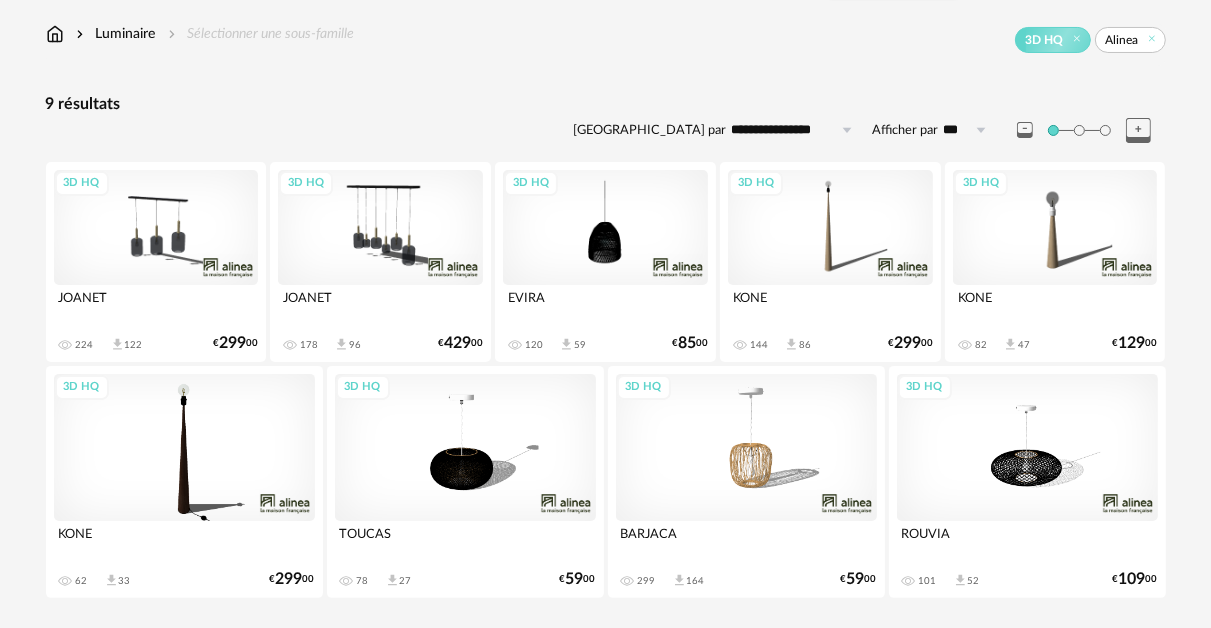 scroll, scrollTop: 0, scrollLeft: 0, axis: both 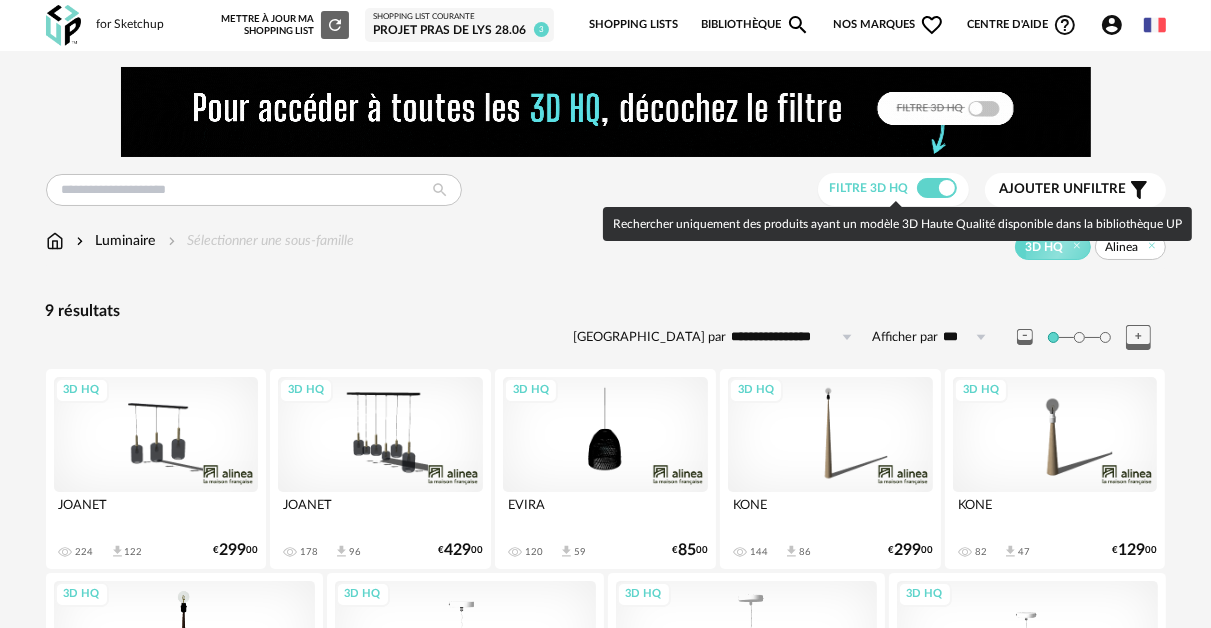 click at bounding box center (937, 188) 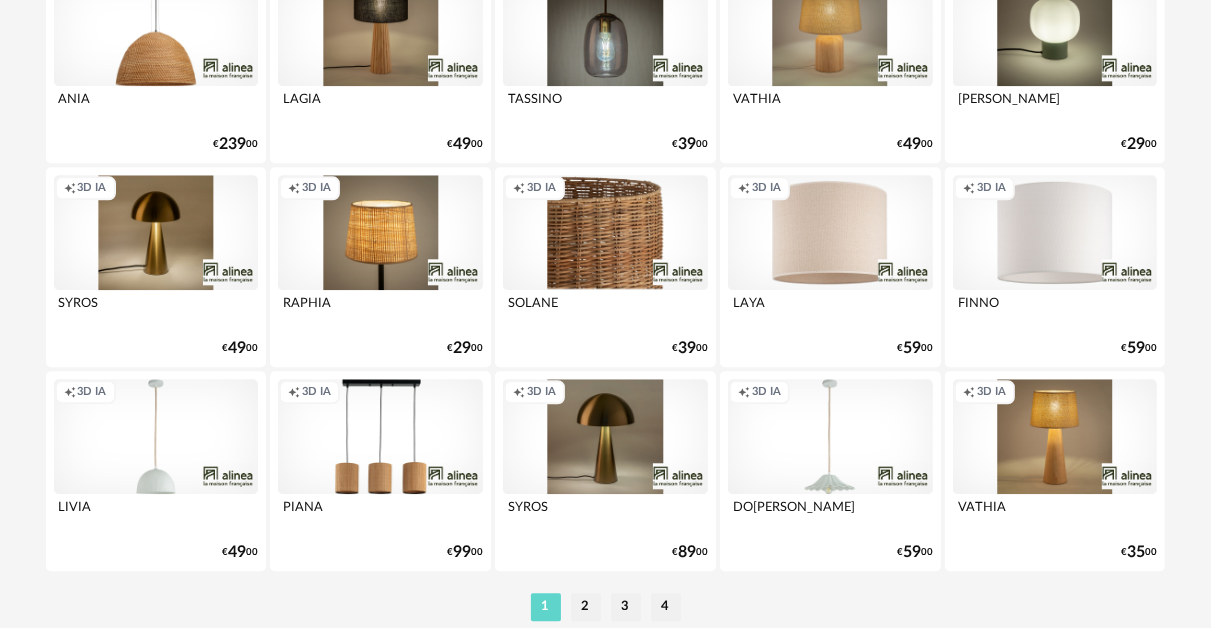 scroll, scrollTop: 3950, scrollLeft: 0, axis: vertical 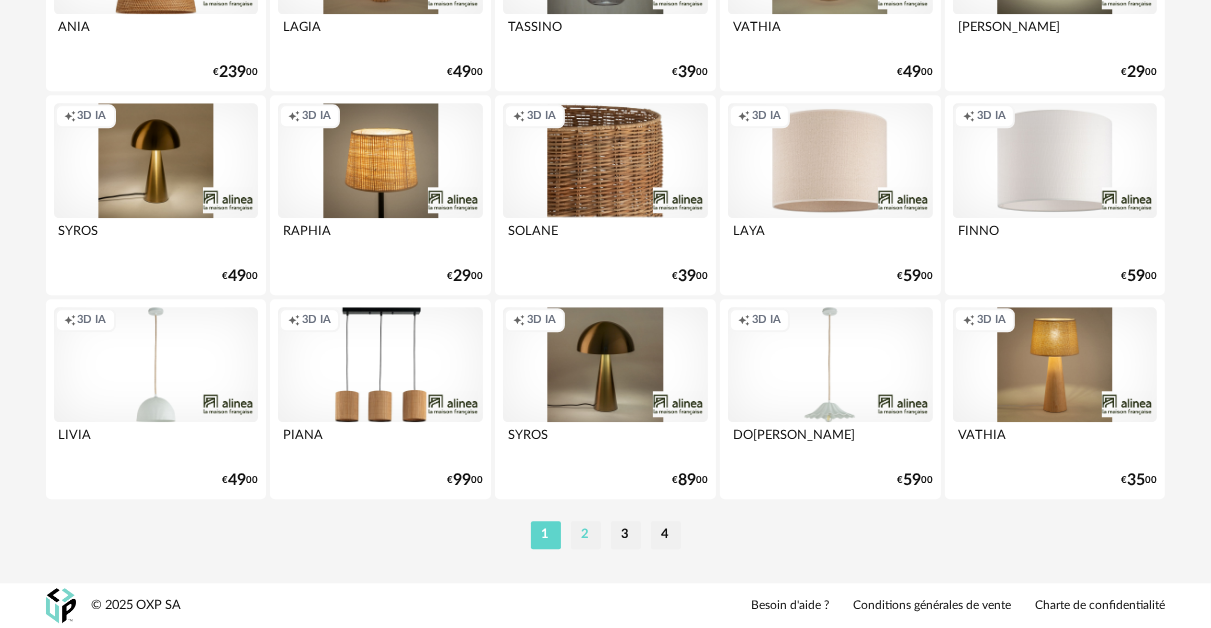 click on "2" at bounding box center (586, 535) 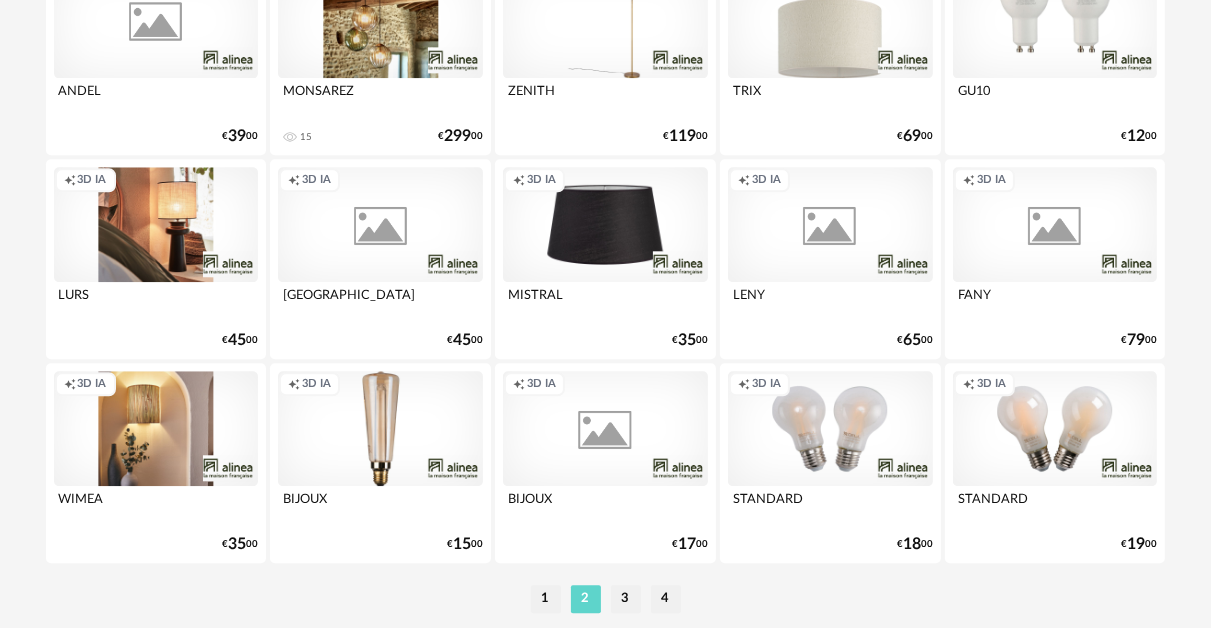 scroll, scrollTop: 3950, scrollLeft: 0, axis: vertical 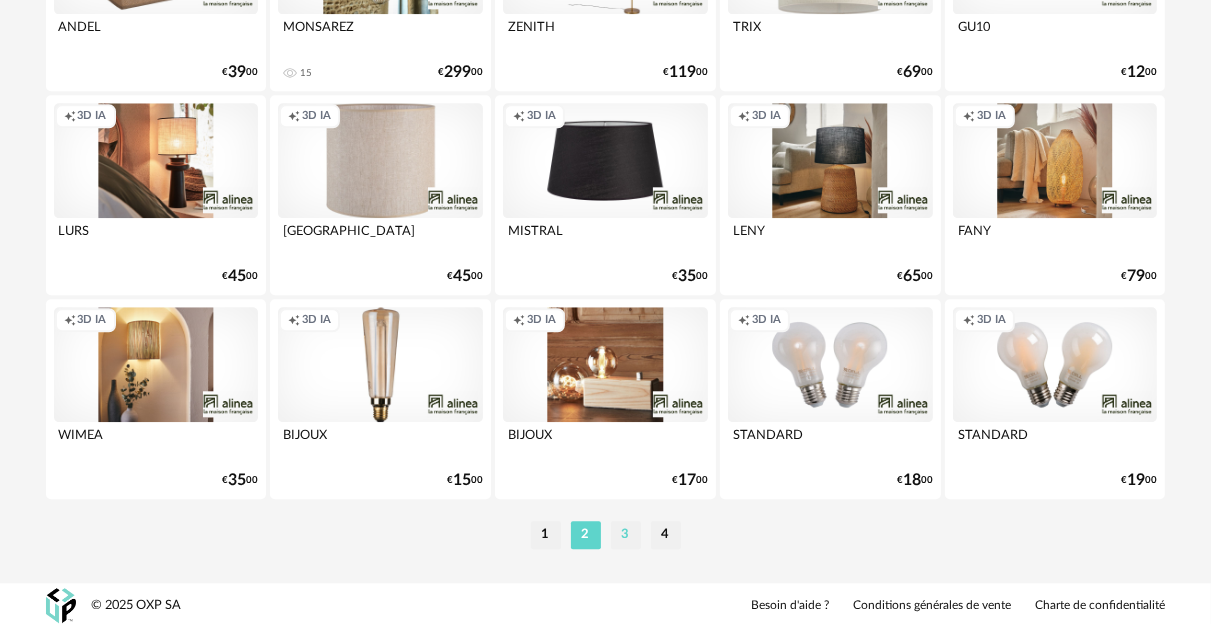 click on "3" at bounding box center [626, 535] 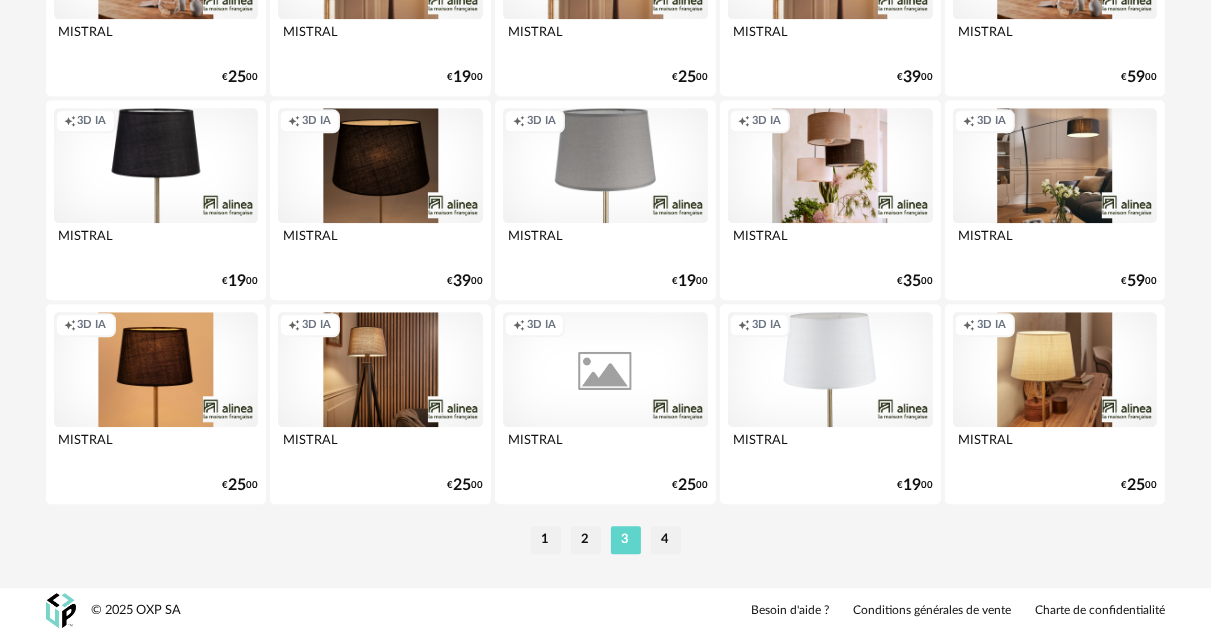 scroll, scrollTop: 3950, scrollLeft: 0, axis: vertical 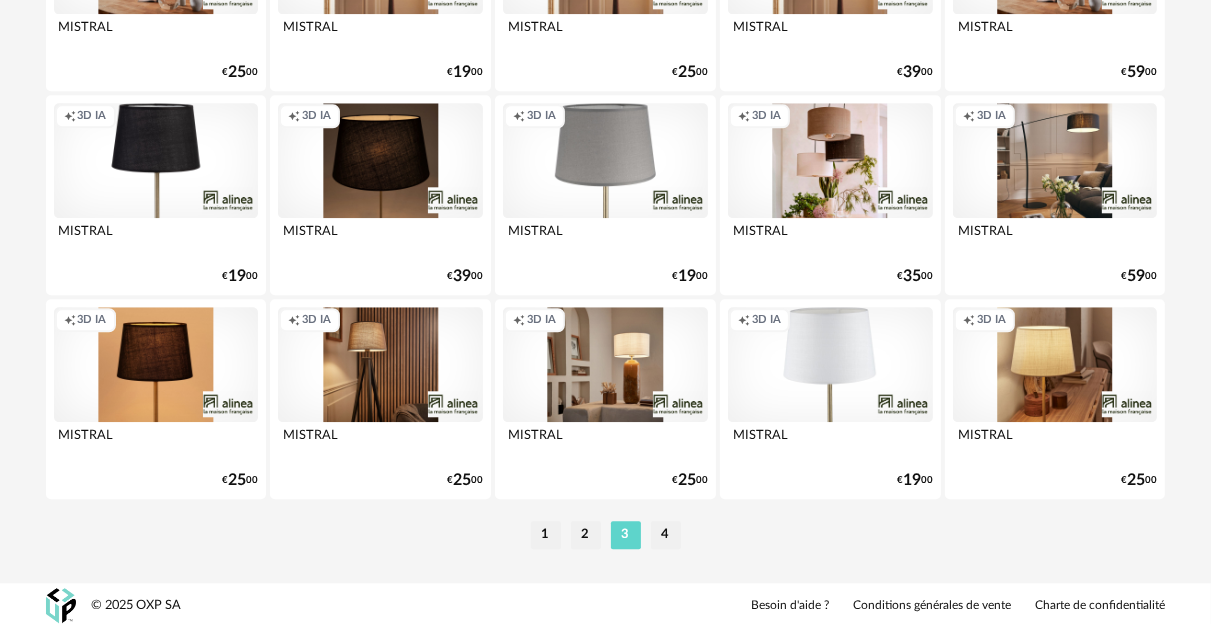click on "1 2 3 4" at bounding box center (606, 535) 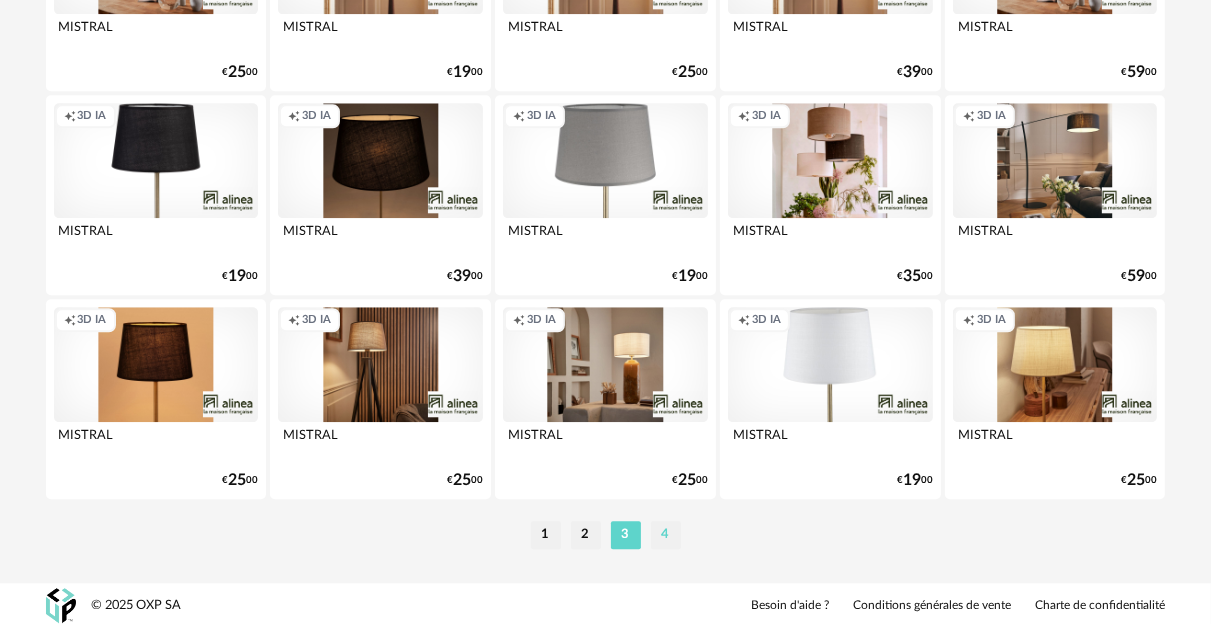 click on "4" at bounding box center [666, 535] 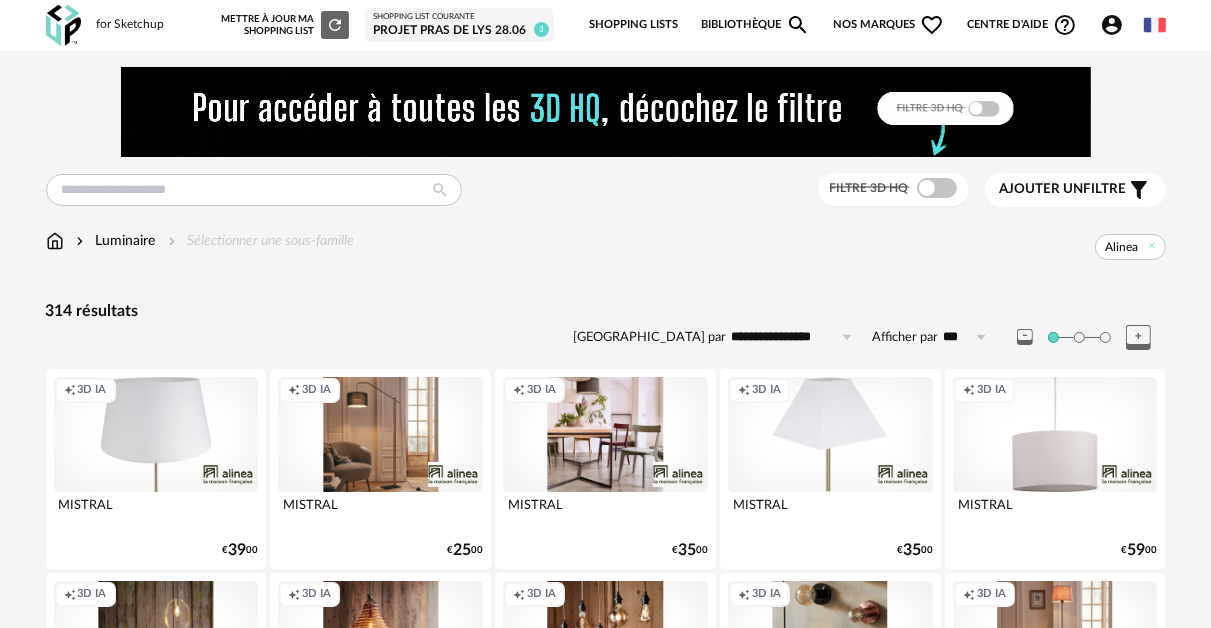 scroll, scrollTop: 0, scrollLeft: 0, axis: both 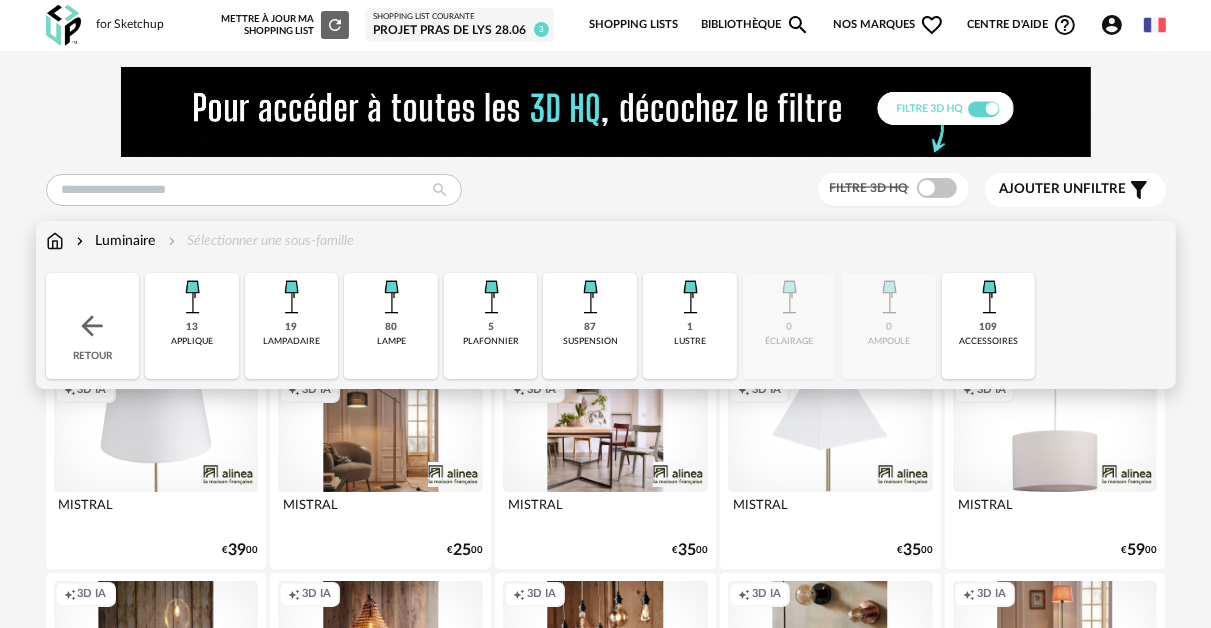 click at bounding box center [92, 326] 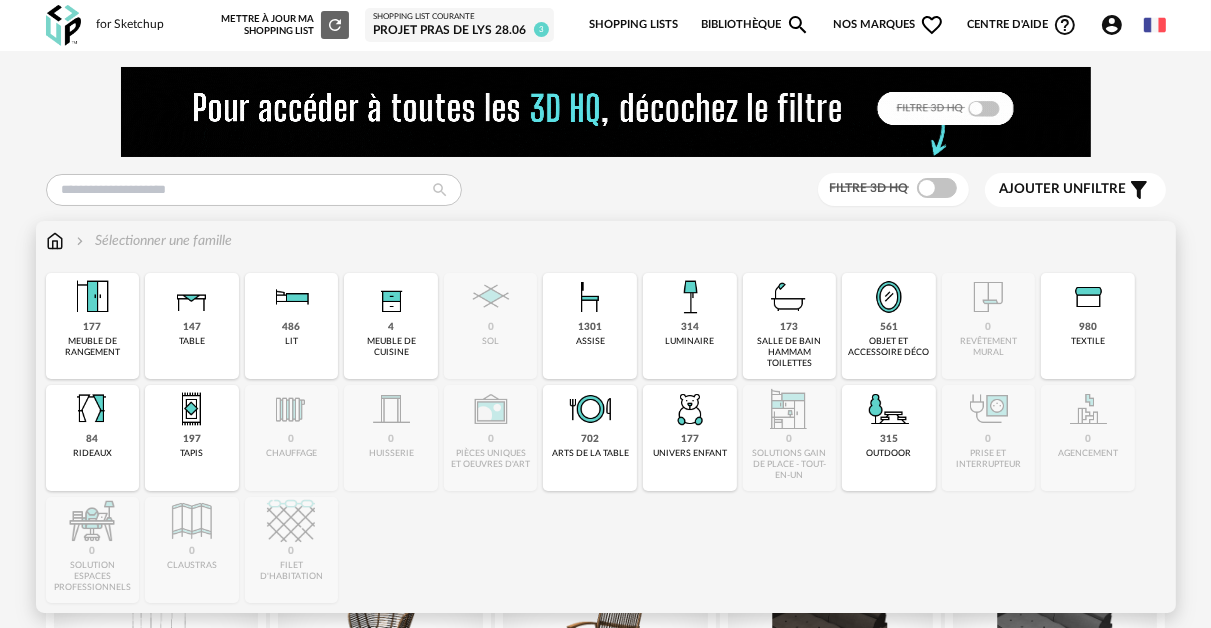 click on "980
textile" at bounding box center [1088, 326] 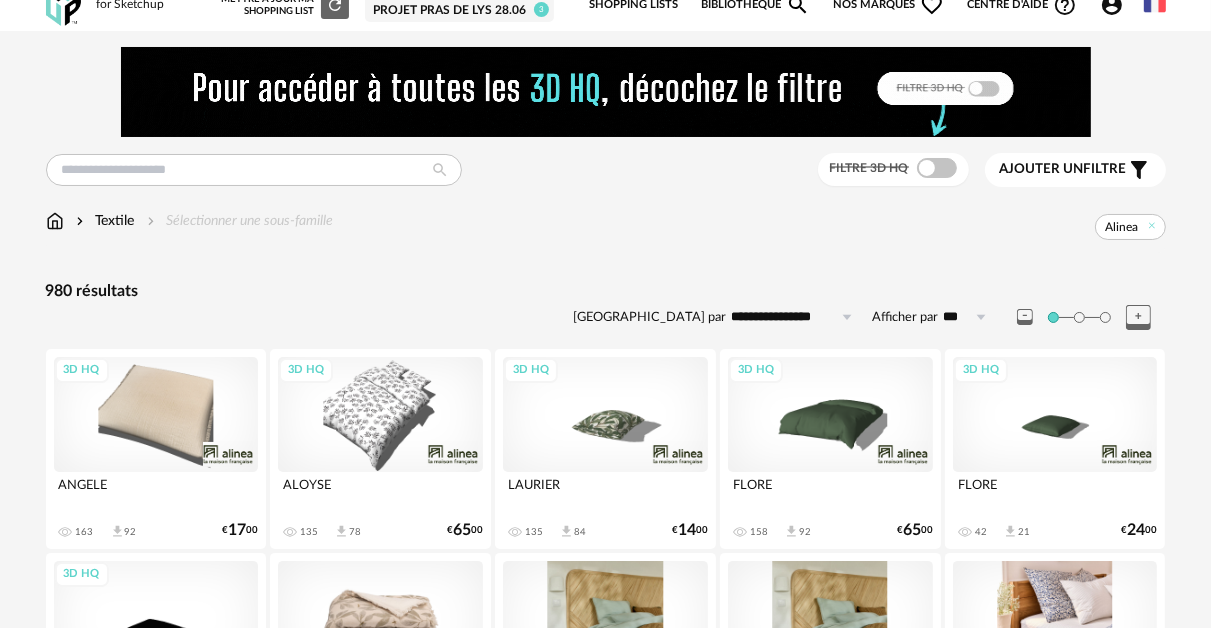 scroll, scrollTop: 0, scrollLeft: 0, axis: both 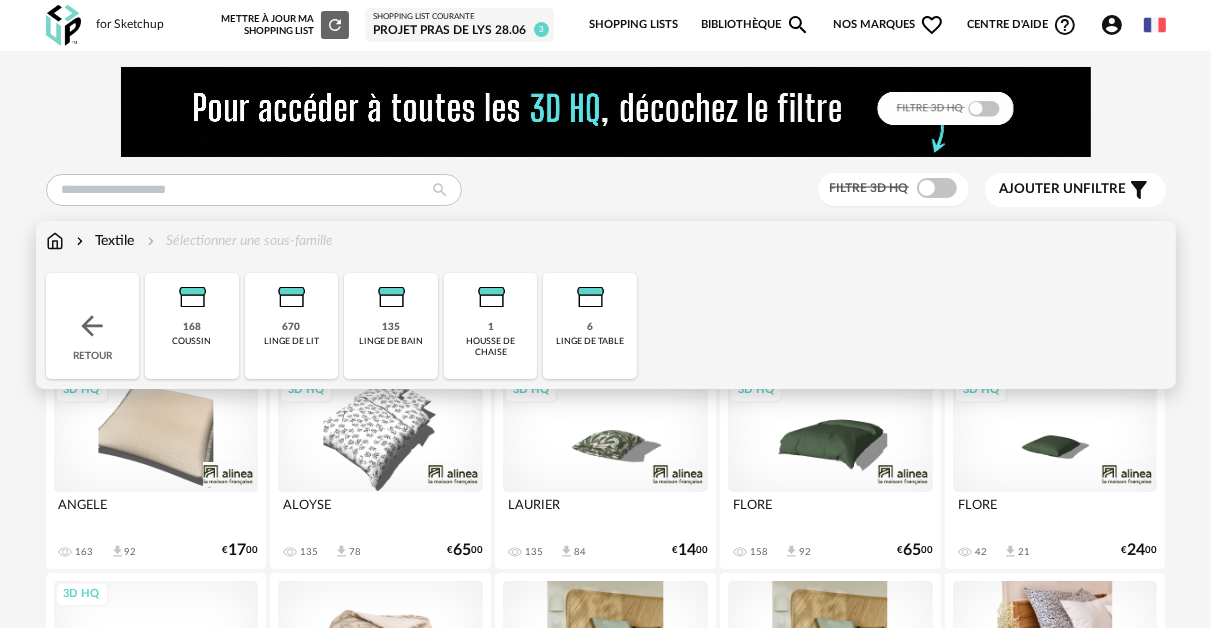 click at bounding box center (92, 326) 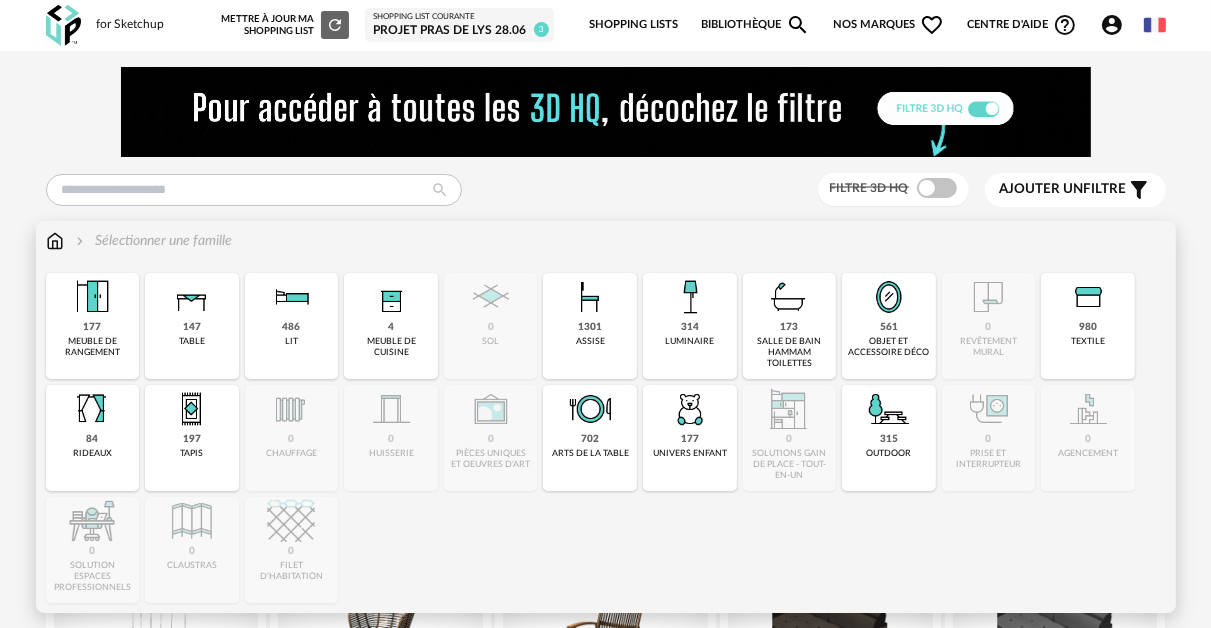 click on "197" at bounding box center (192, 439) 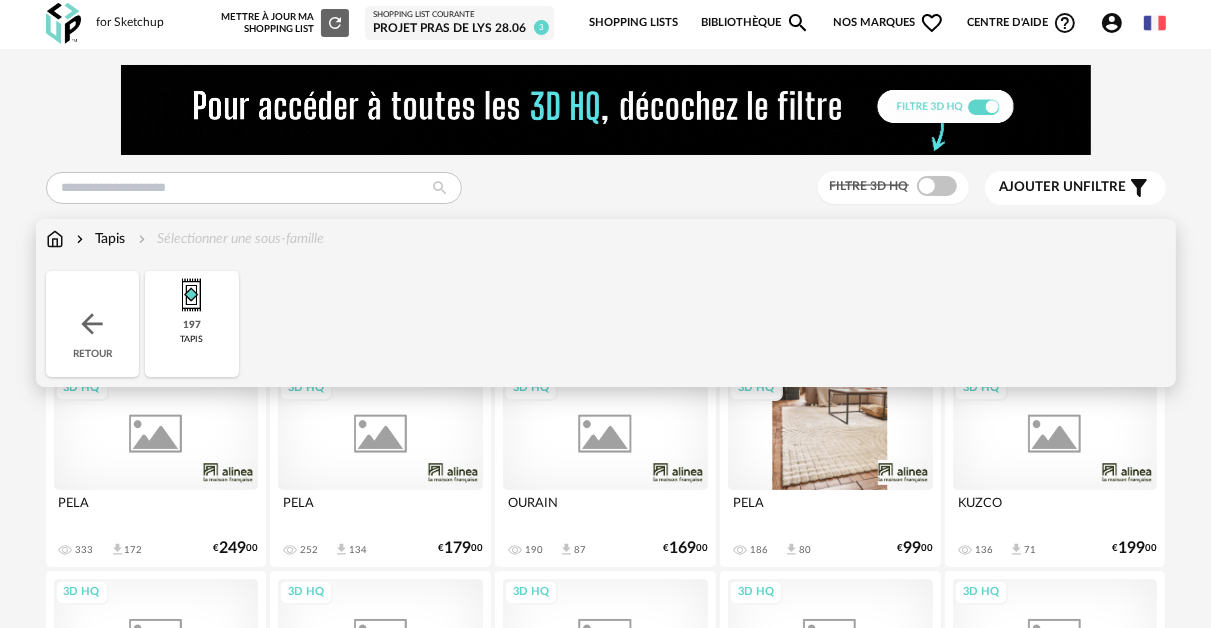 scroll, scrollTop: 0, scrollLeft: 0, axis: both 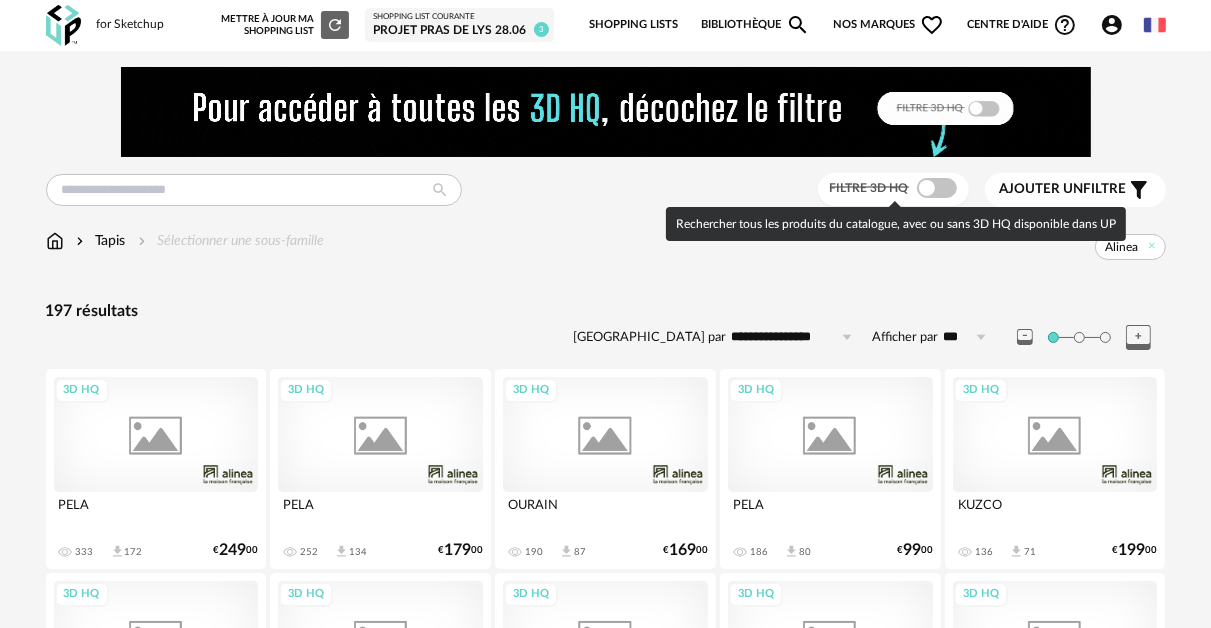 click at bounding box center [937, 188] 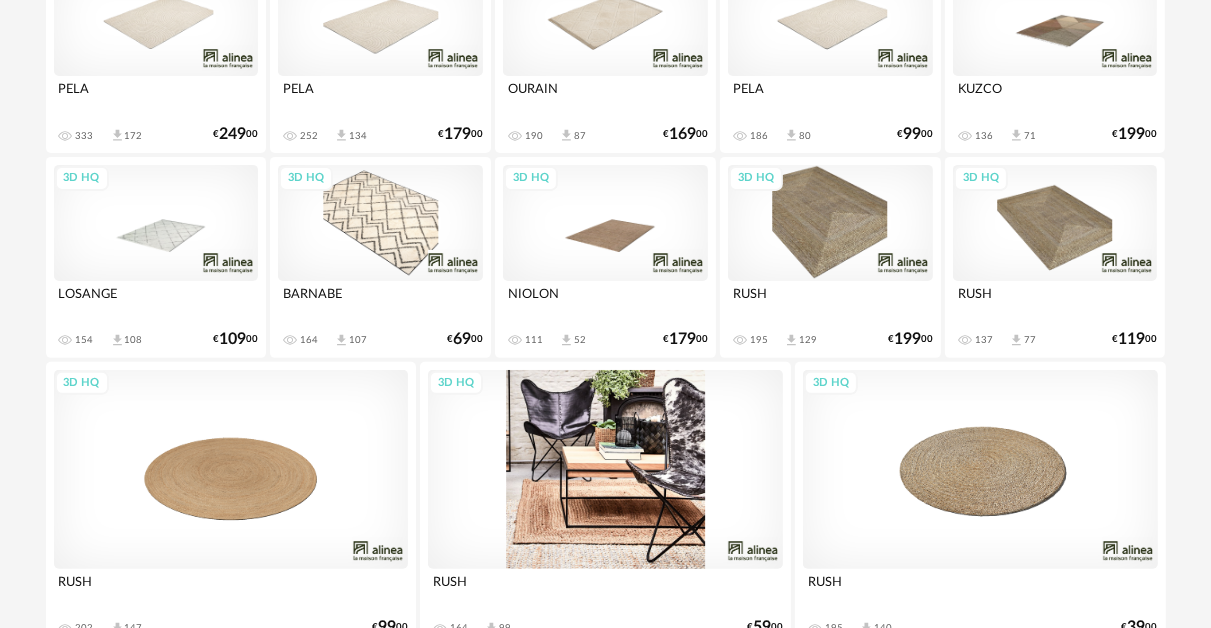 scroll, scrollTop: 415, scrollLeft: 0, axis: vertical 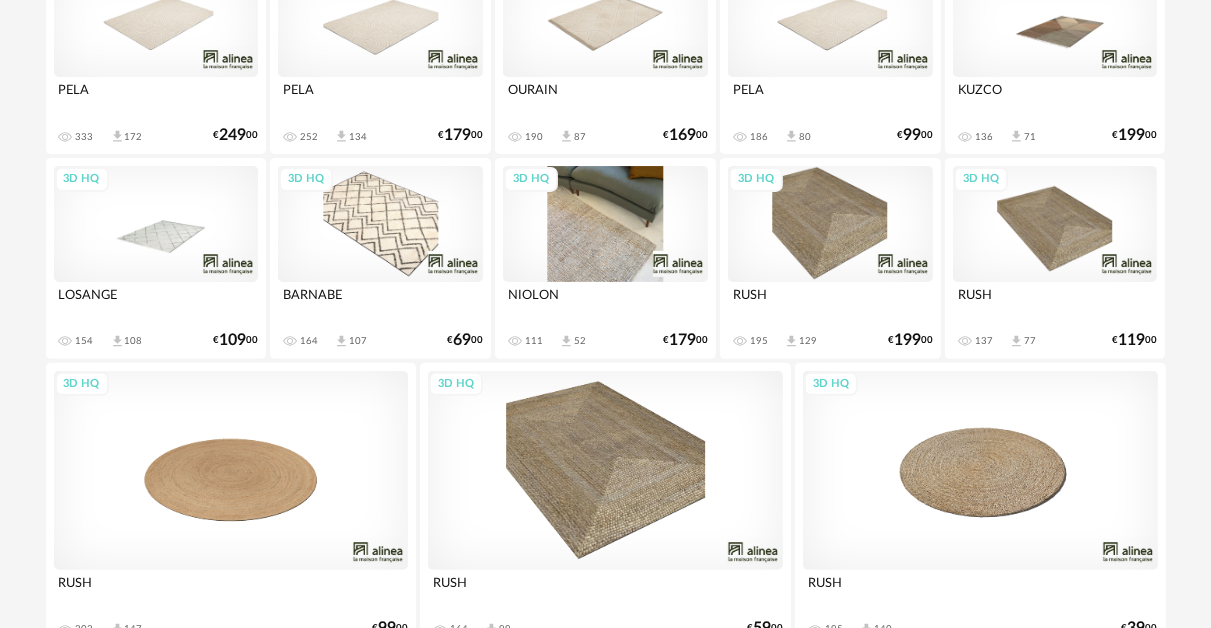 click on "3D HQ" at bounding box center [605, 223] 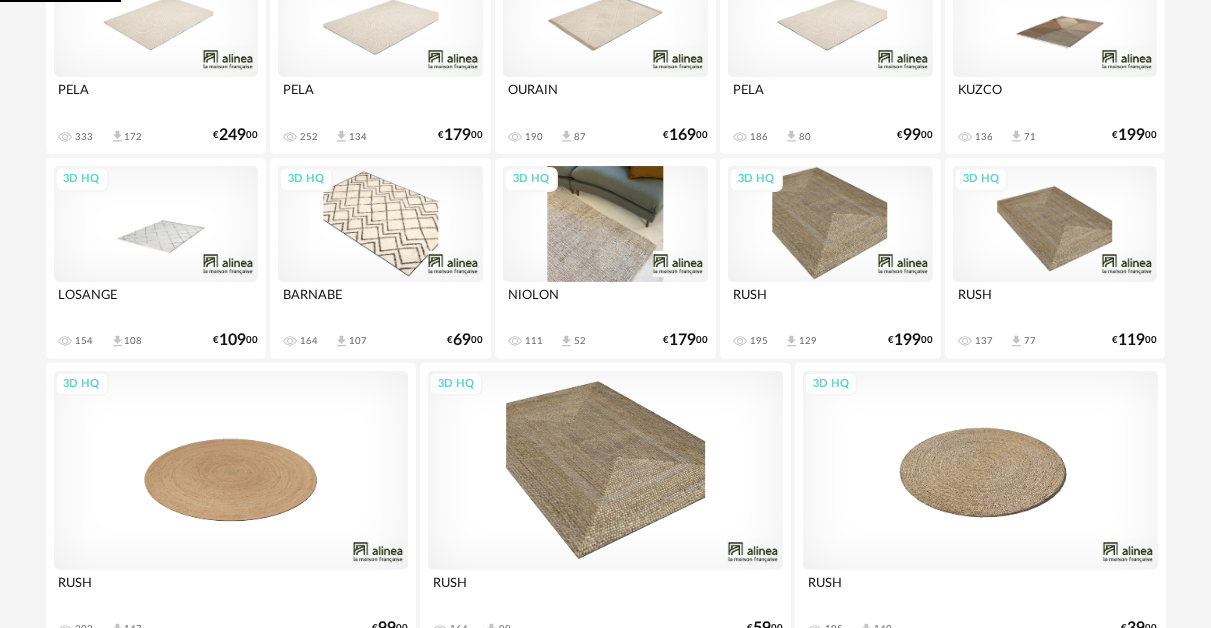 scroll, scrollTop: 0, scrollLeft: 0, axis: both 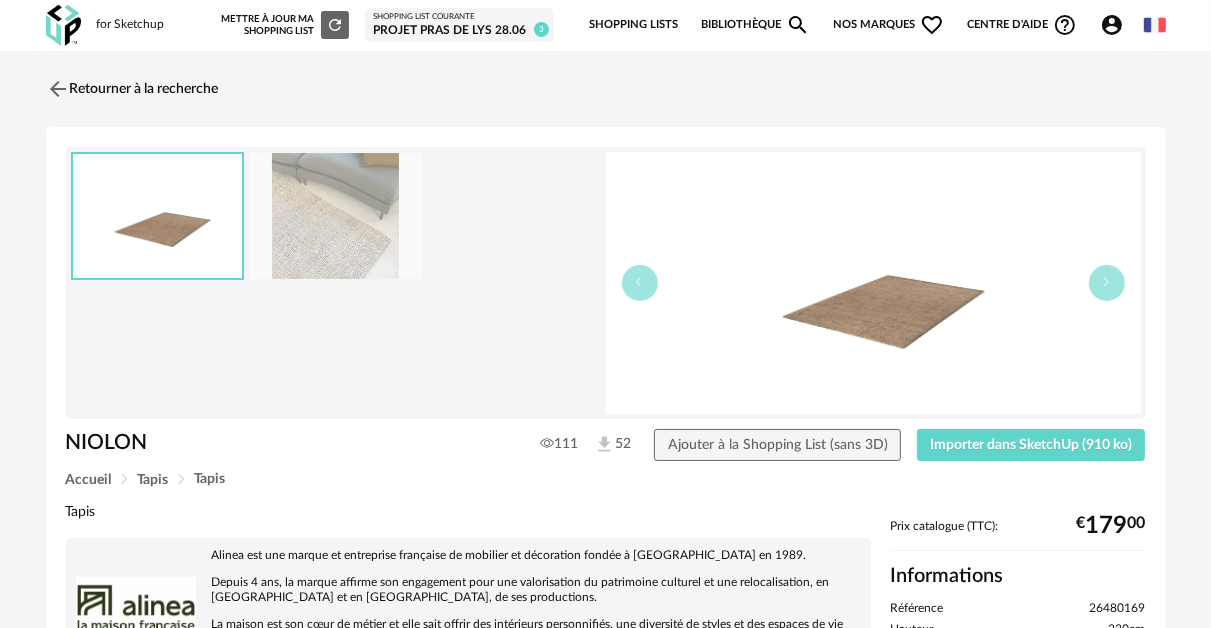 click at bounding box center (158, 216) 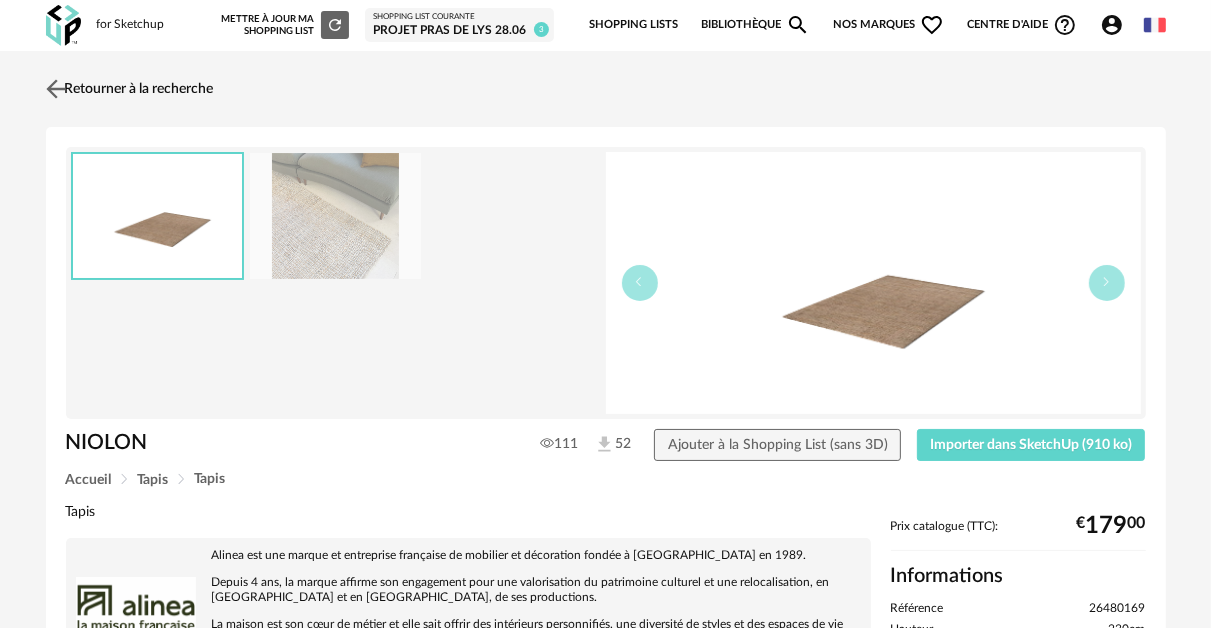 click at bounding box center (55, 88) 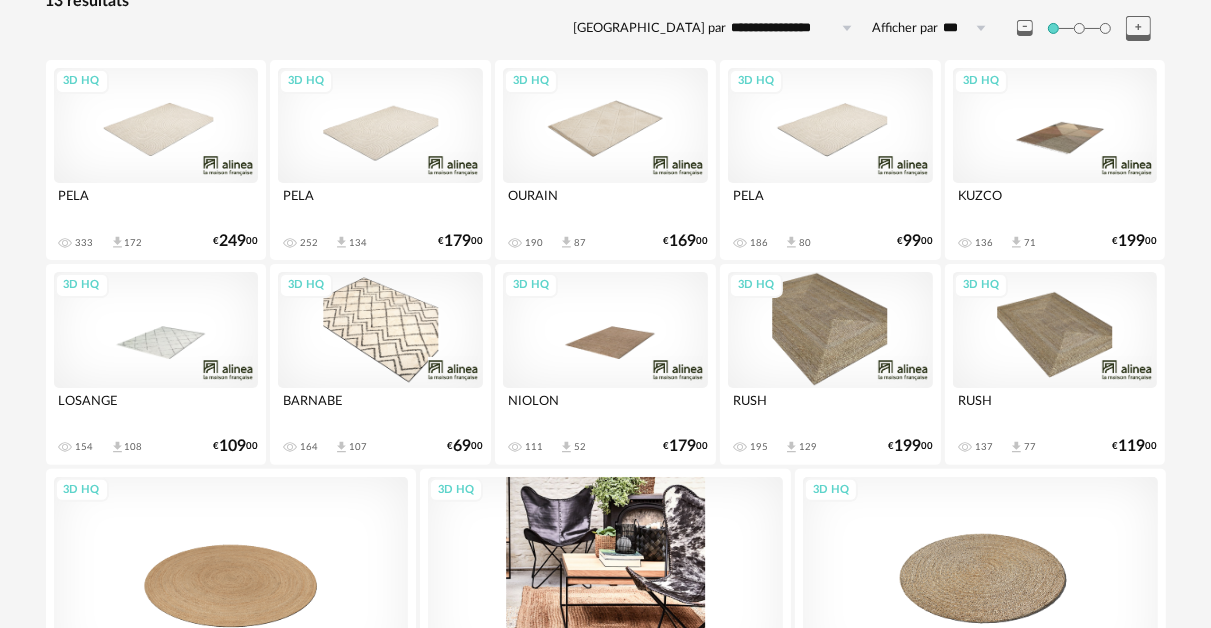 scroll, scrollTop: 214, scrollLeft: 0, axis: vertical 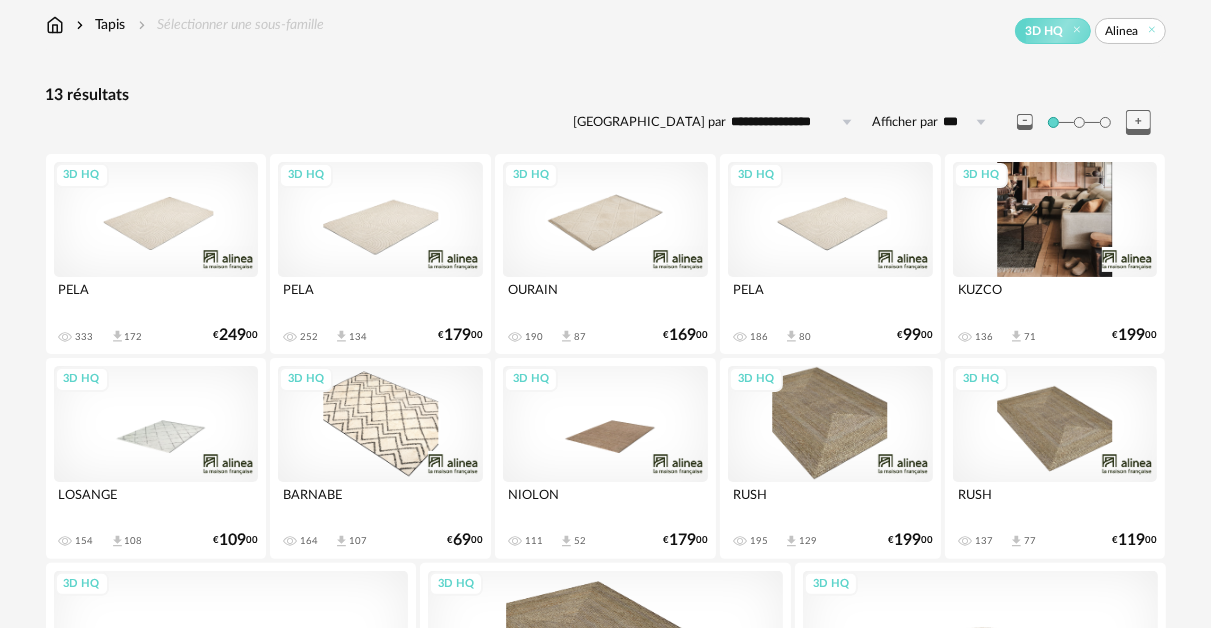 click on "3D HQ" at bounding box center (1055, 219) 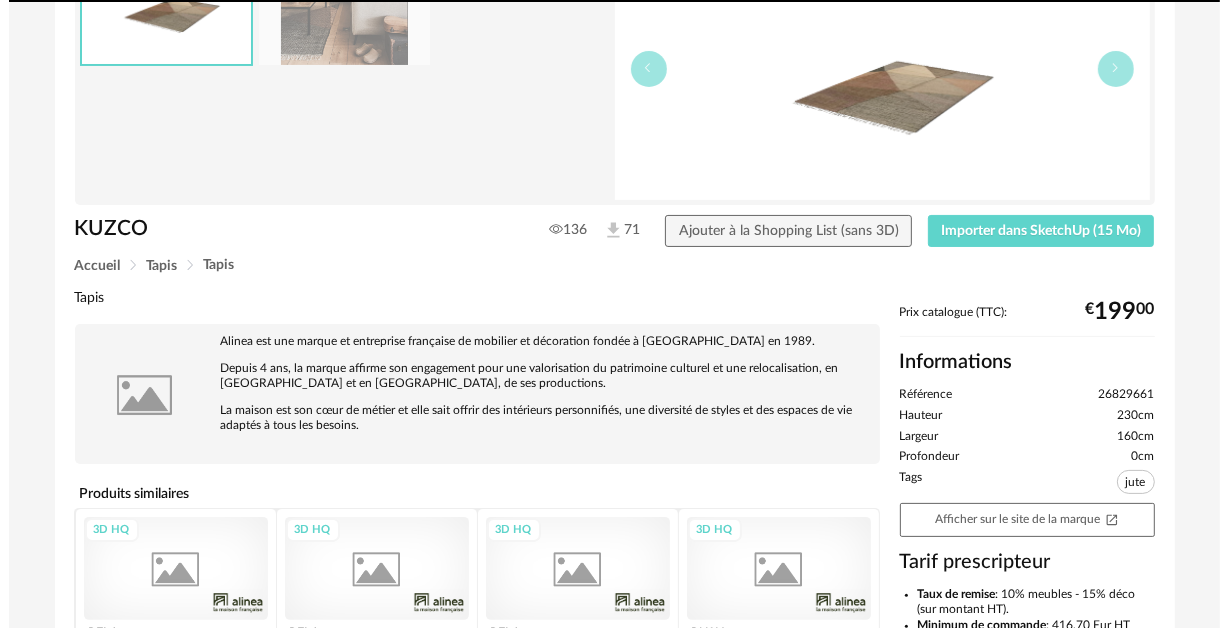scroll, scrollTop: 0, scrollLeft: 0, axis: both 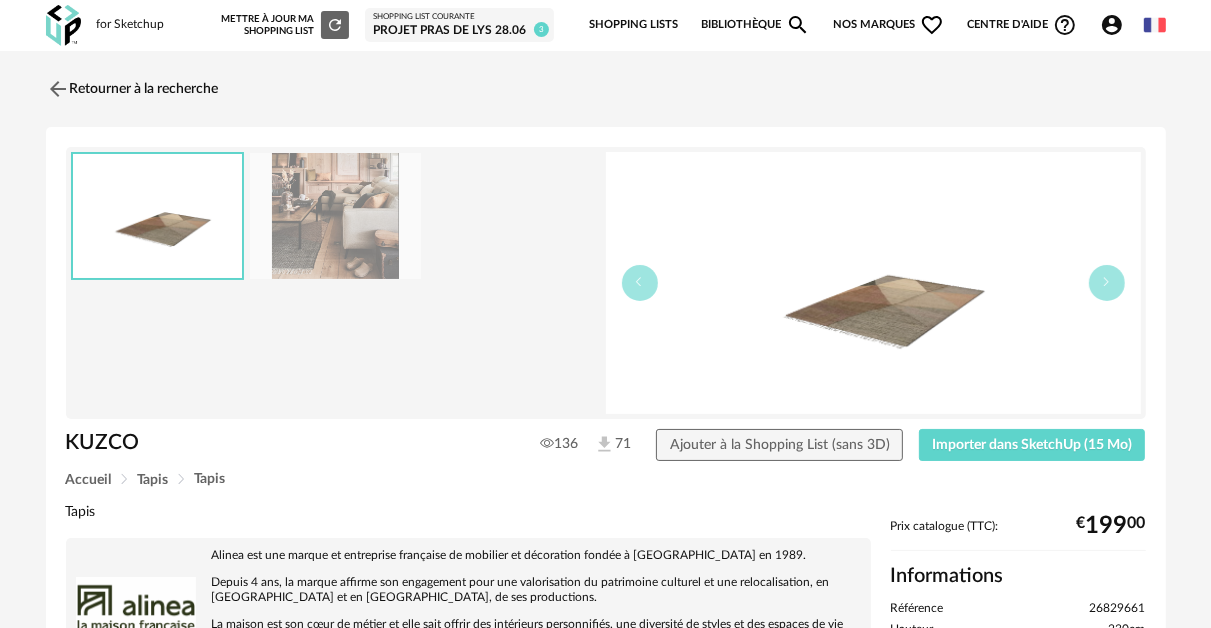 click at bounding box center [873, 283] 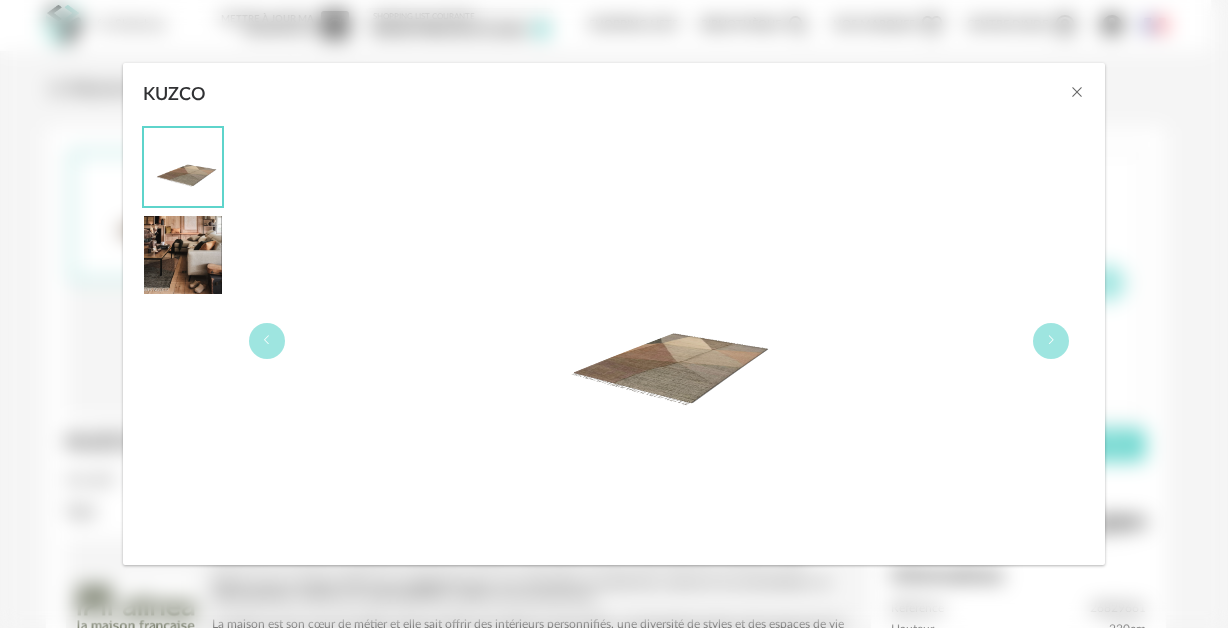 click at bounding box center (659, 341) 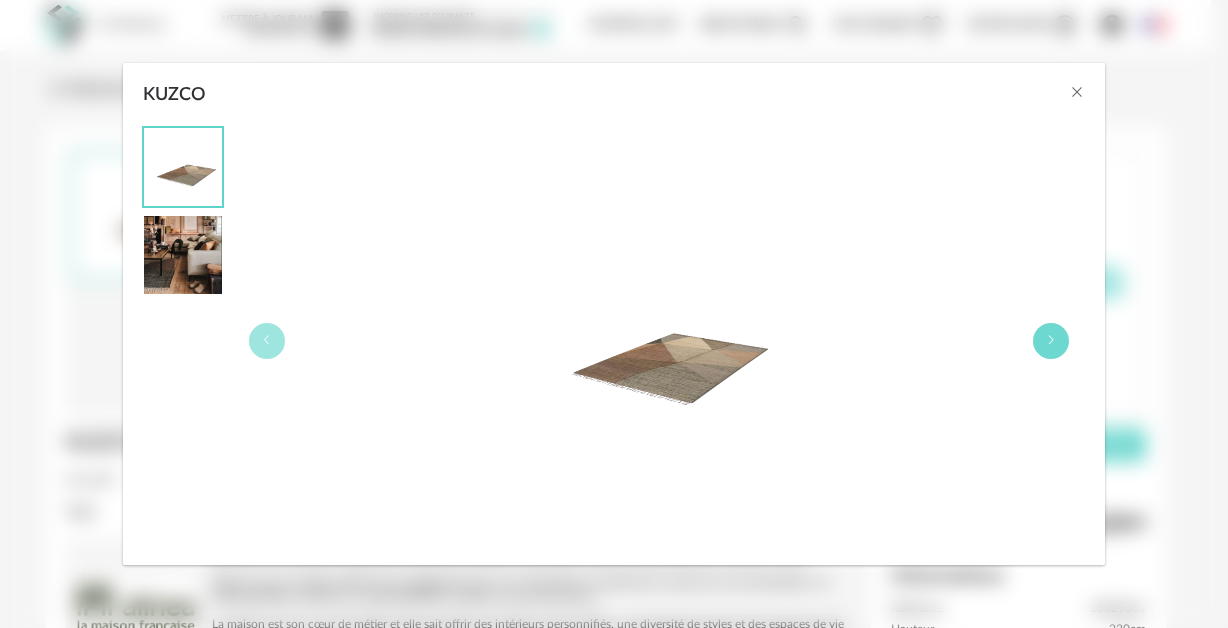 click at bounding box center (1051, 340) 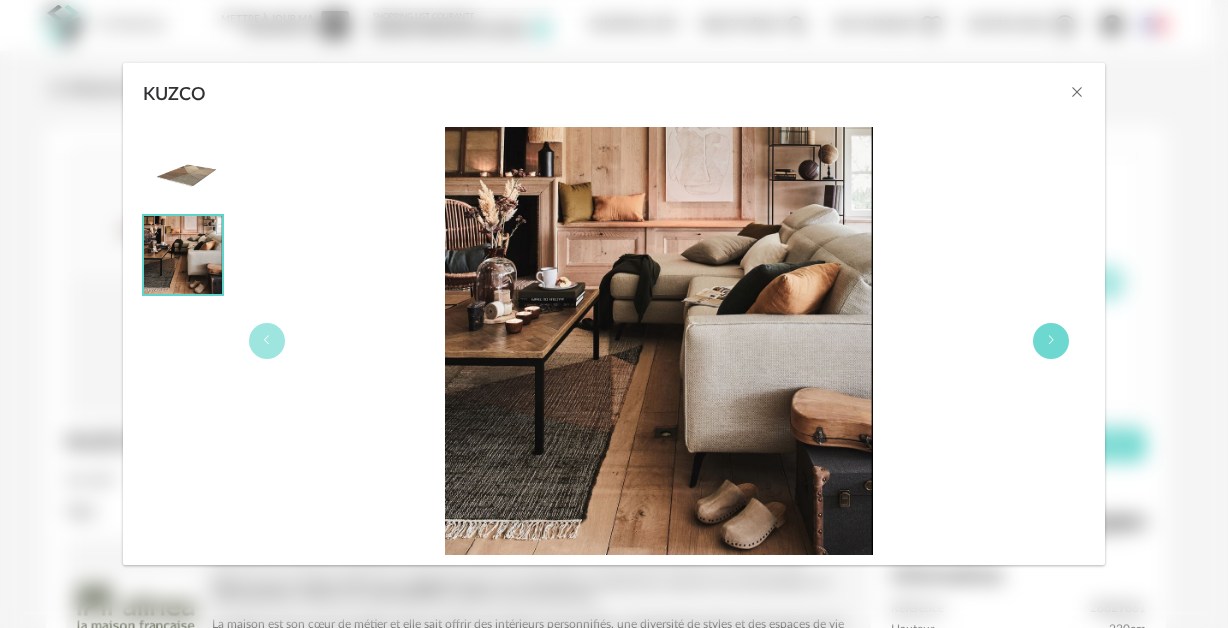 click at bounding box center [1051, 340] 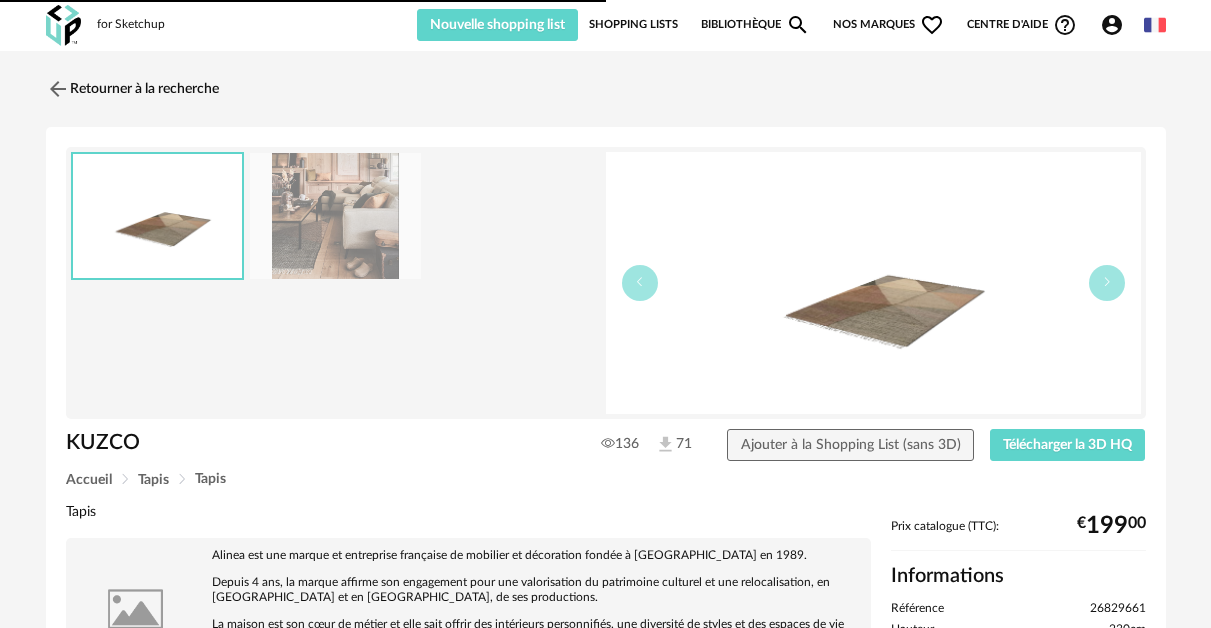 scroll, scrollTop: 0, scrollLeft: 0, axis: both 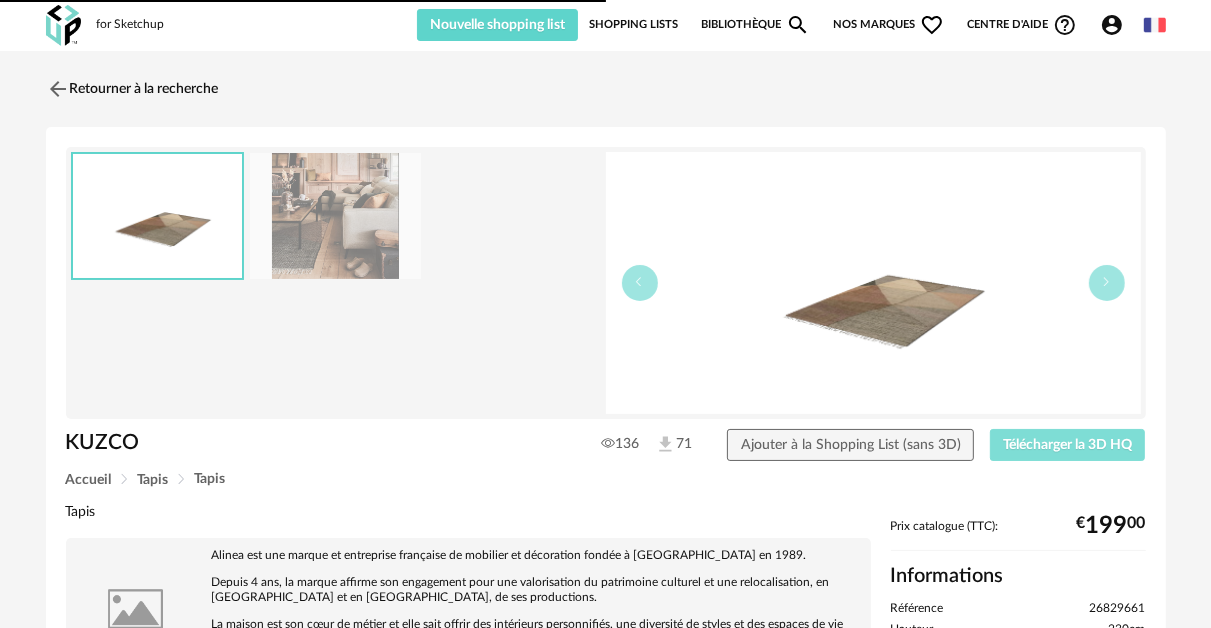 click on "Télécharger la 3D HQ" at bounding box center (1067, 445) 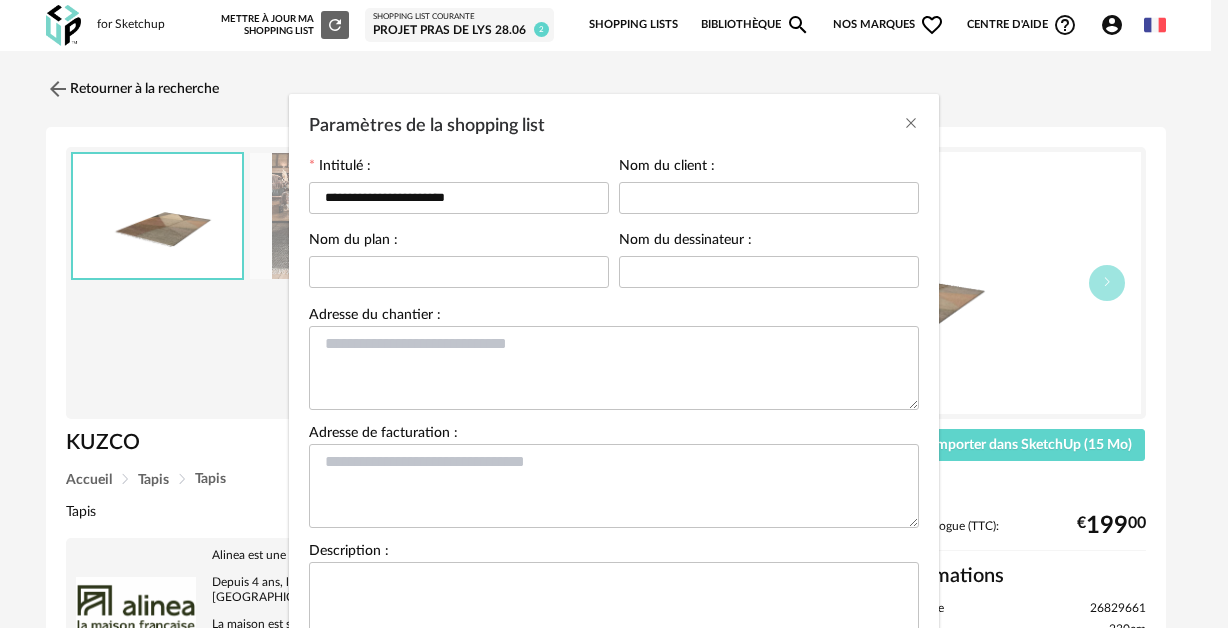 click on "Paramètres de la shopping list" at bounding box center (614, 121) 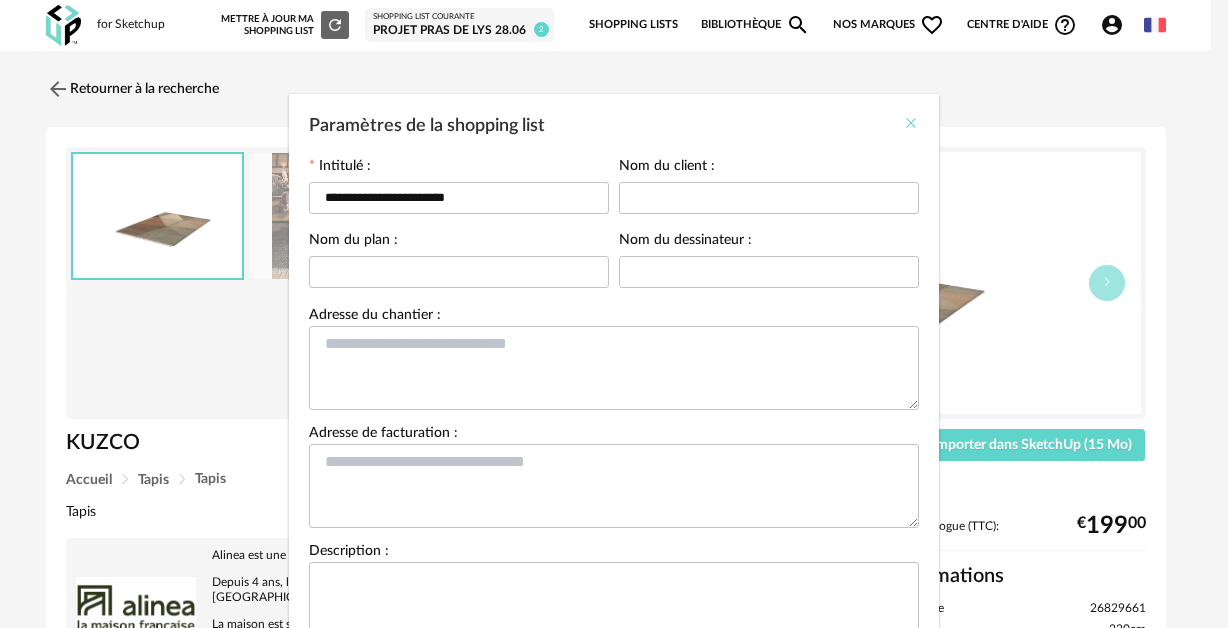 click at bounding box center (911, 123) 